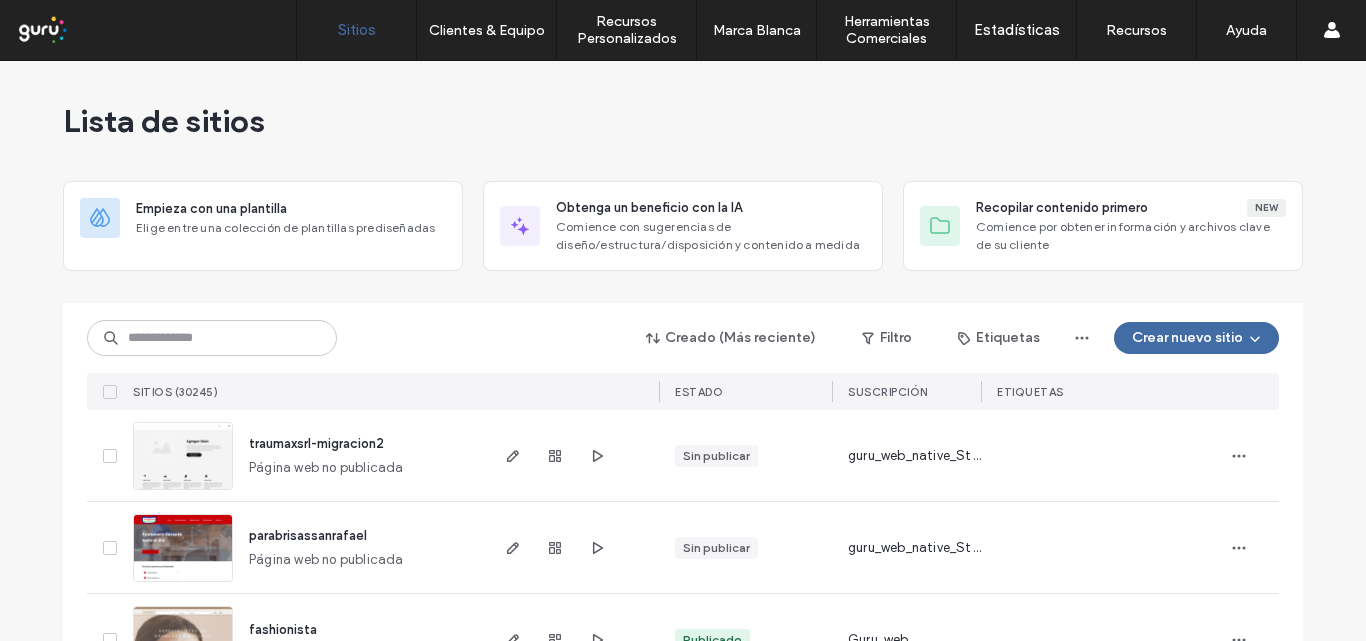 scroll, scrollTop: 0, scrollLeft: 0, axis: both 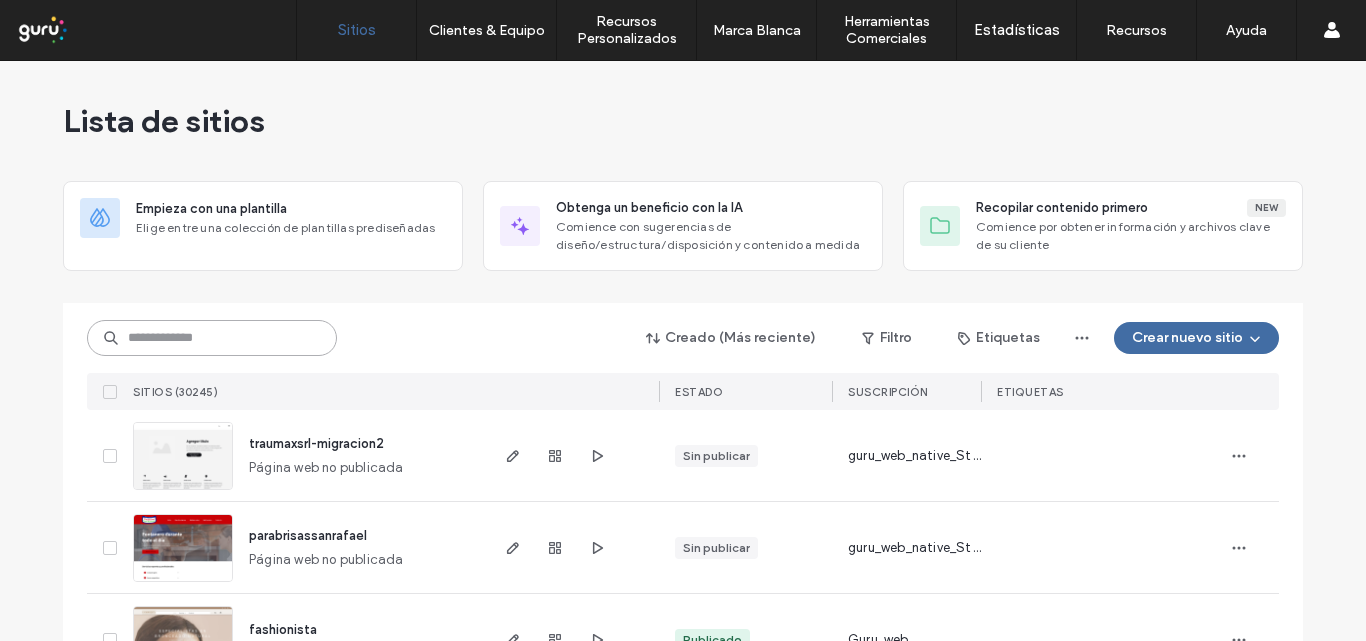 click at bounding box center (212, 338) 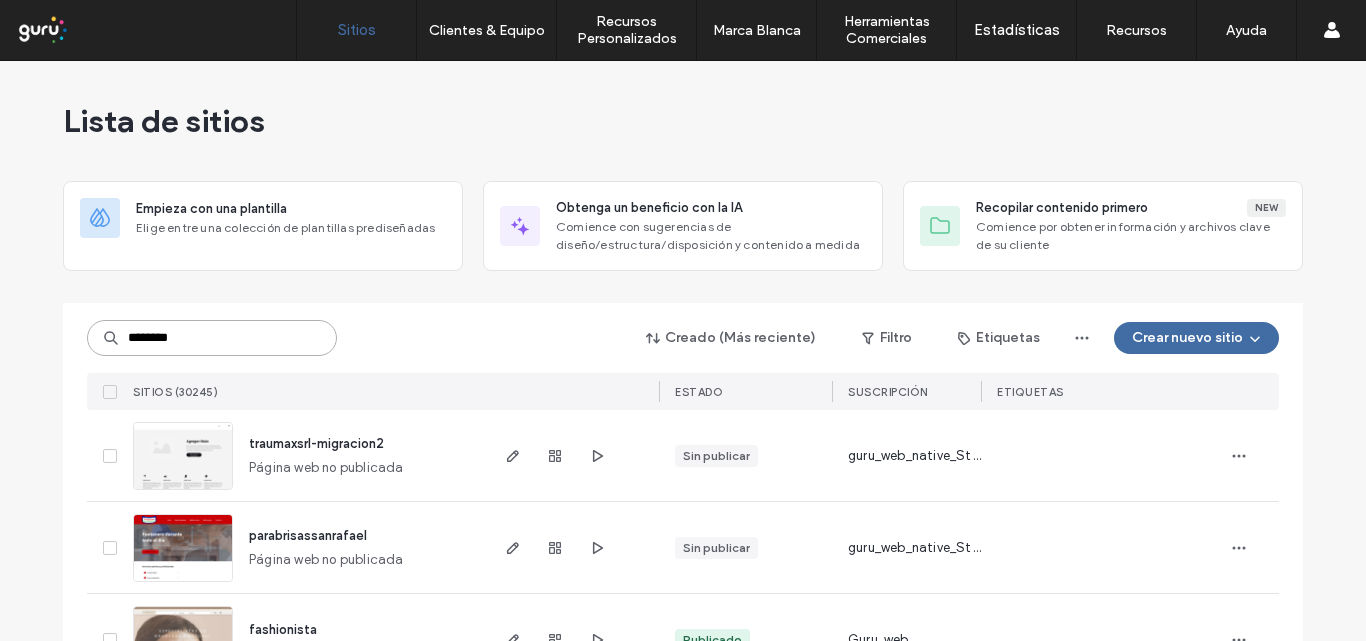 type on "********" 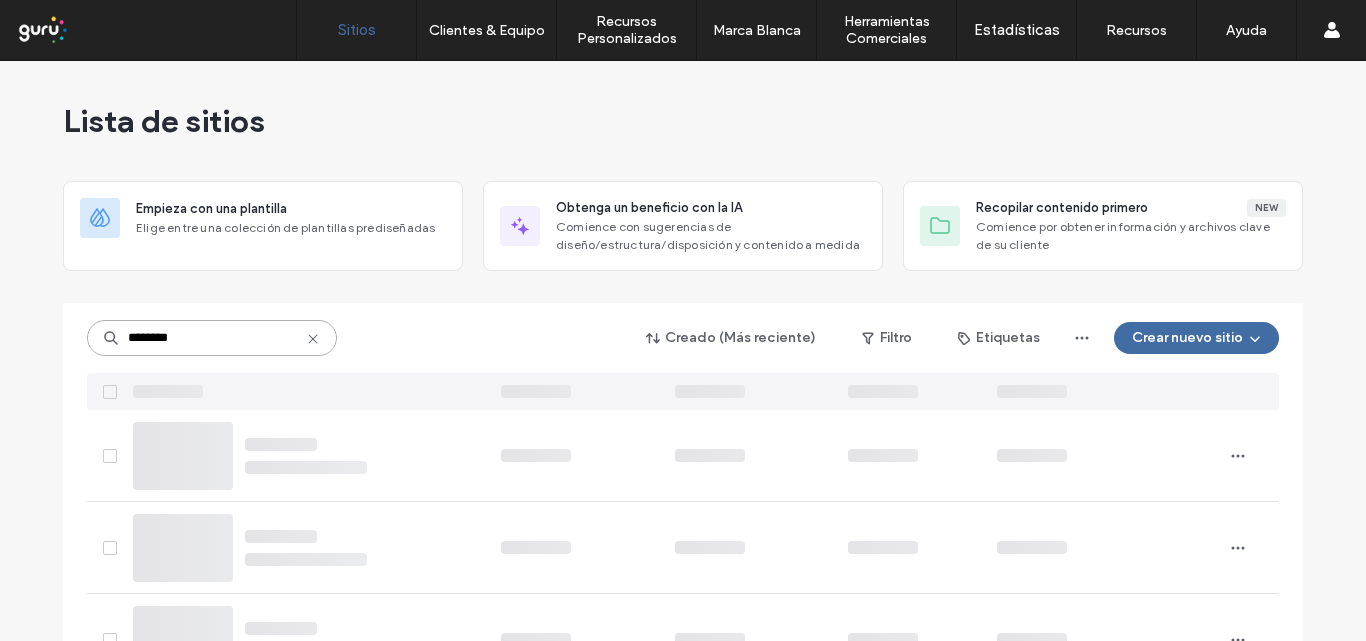 click on "********" at bounding box center [212, 338] 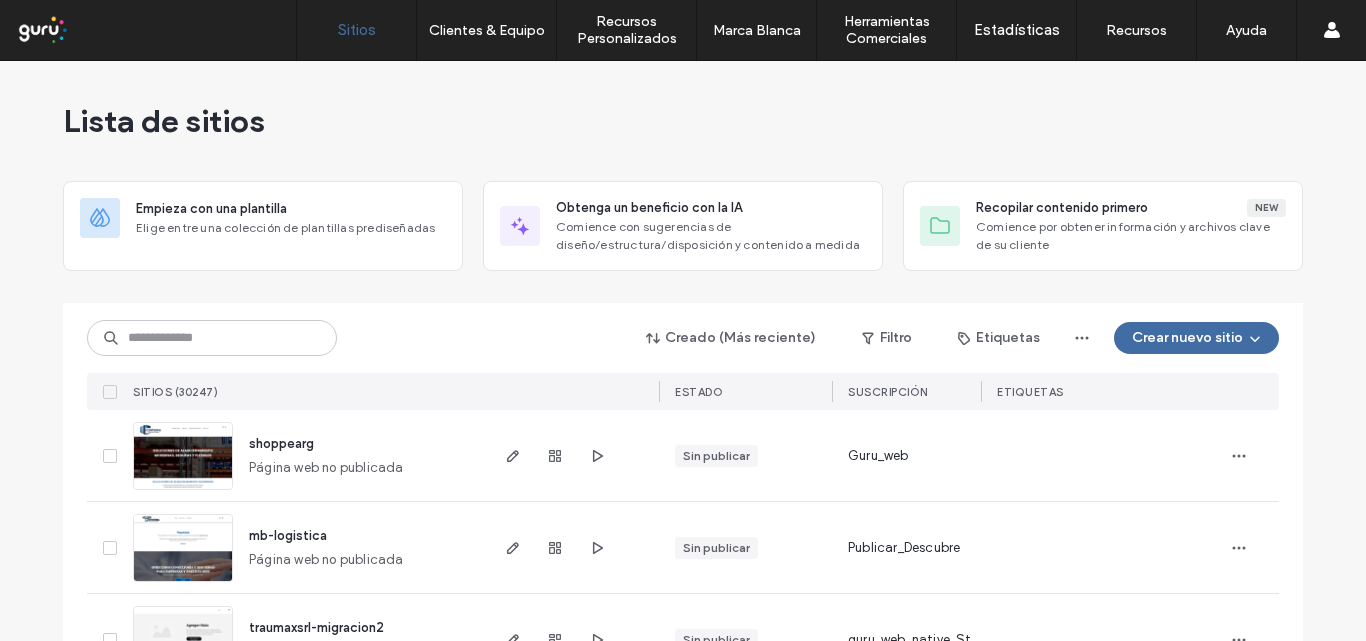 scroll, scrollTop: 0, scrollLeft: 0, axis: both 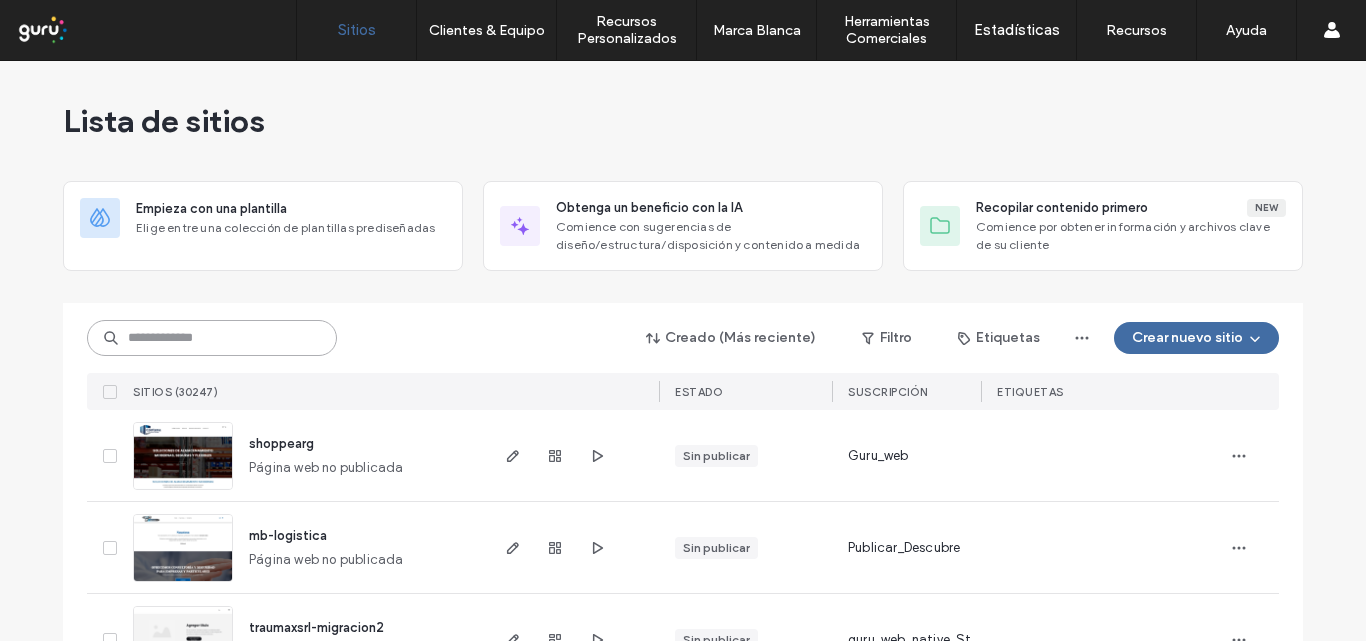 click at bounding box center (212, 338) 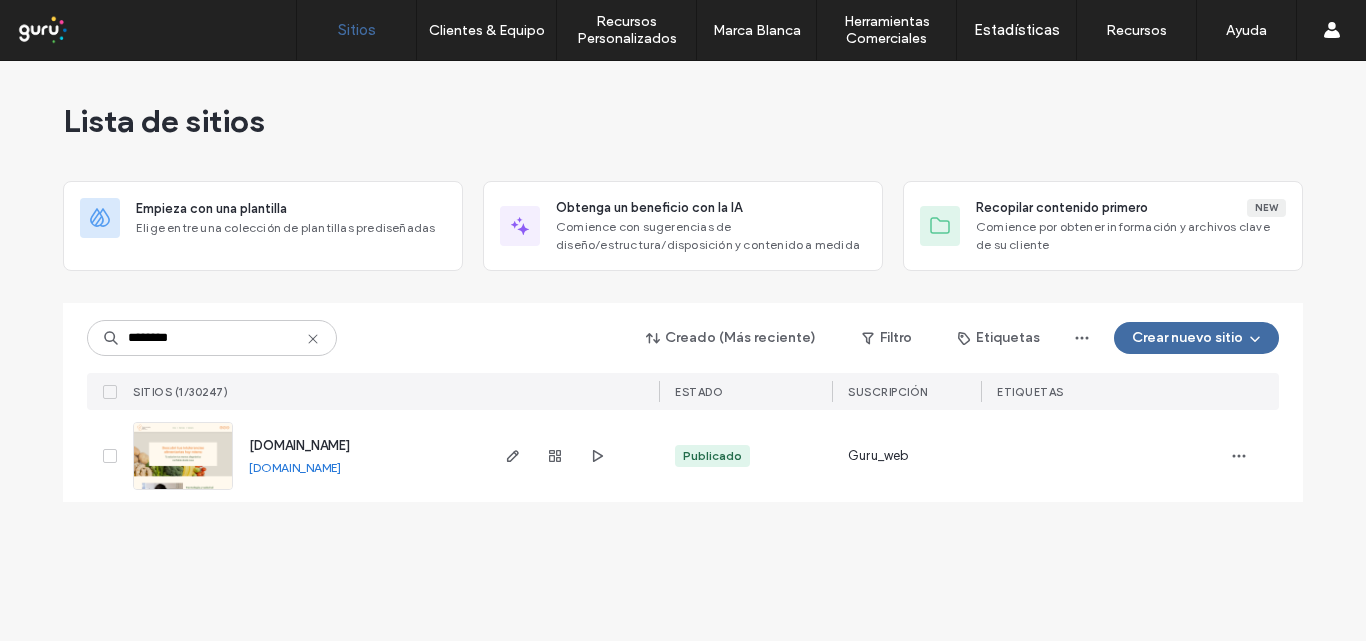 click on "www.checkmybodyhealthsouth.com www.checkmybodyhealthsouth.com" at bounding box center (359, 456) 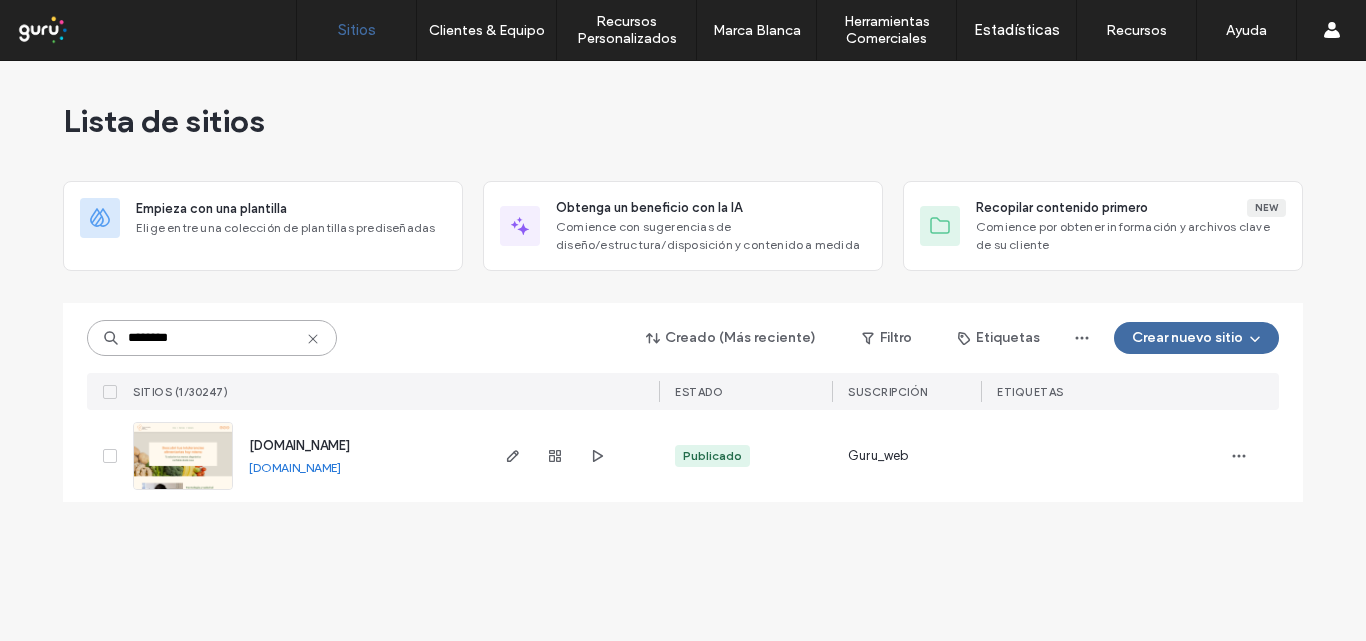 drag, startPoint x: 265, startPoint y: 332, endPoint x: 103, endPoint y: 343, distance: 162.37303 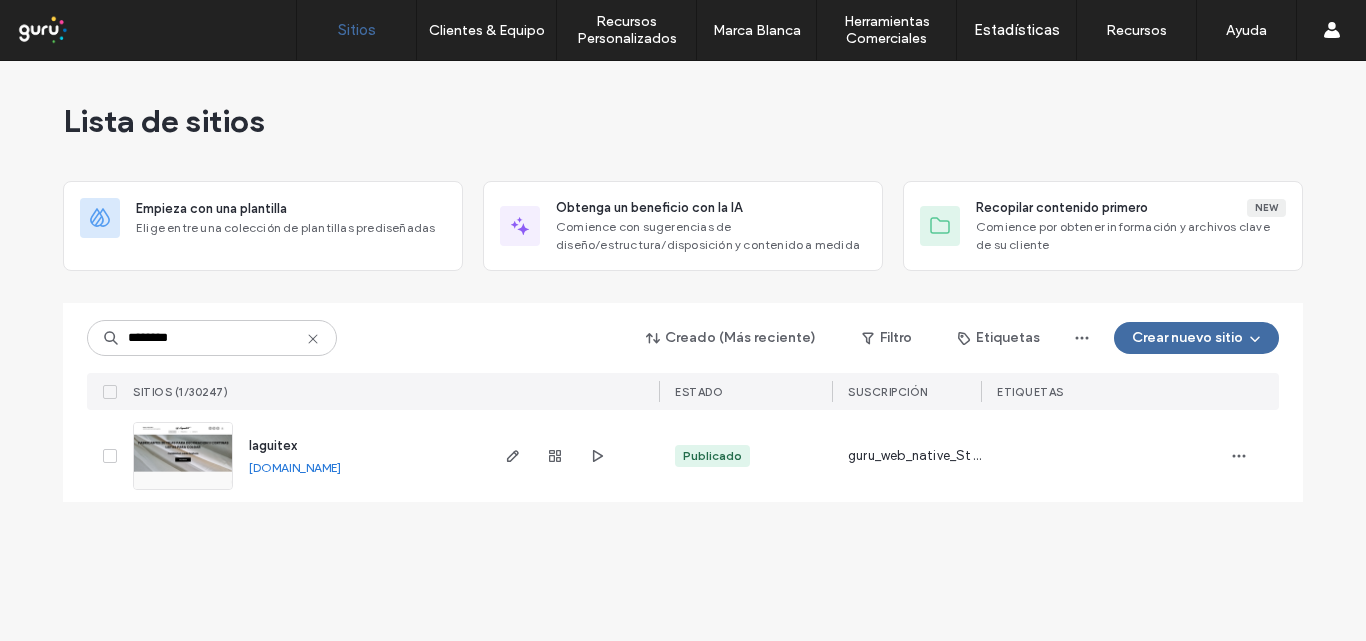 click on "laguitex.argentina.publicar.guru" at bounding box center [295, 467] 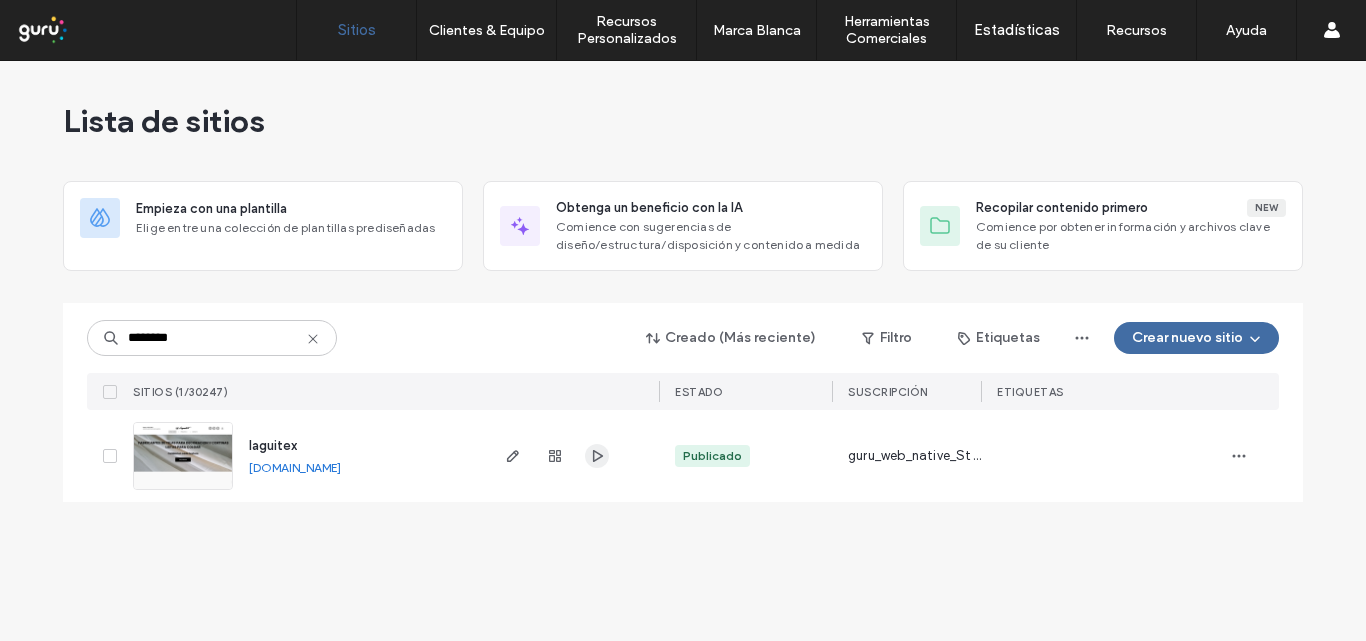 click 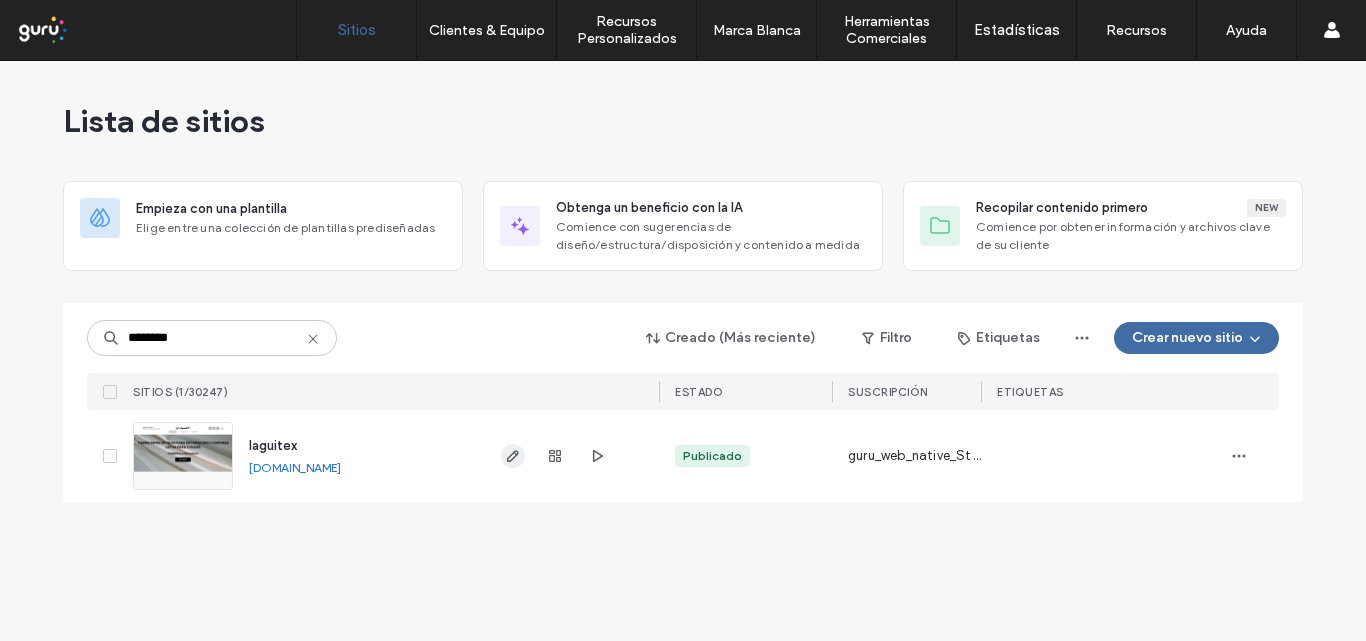 click 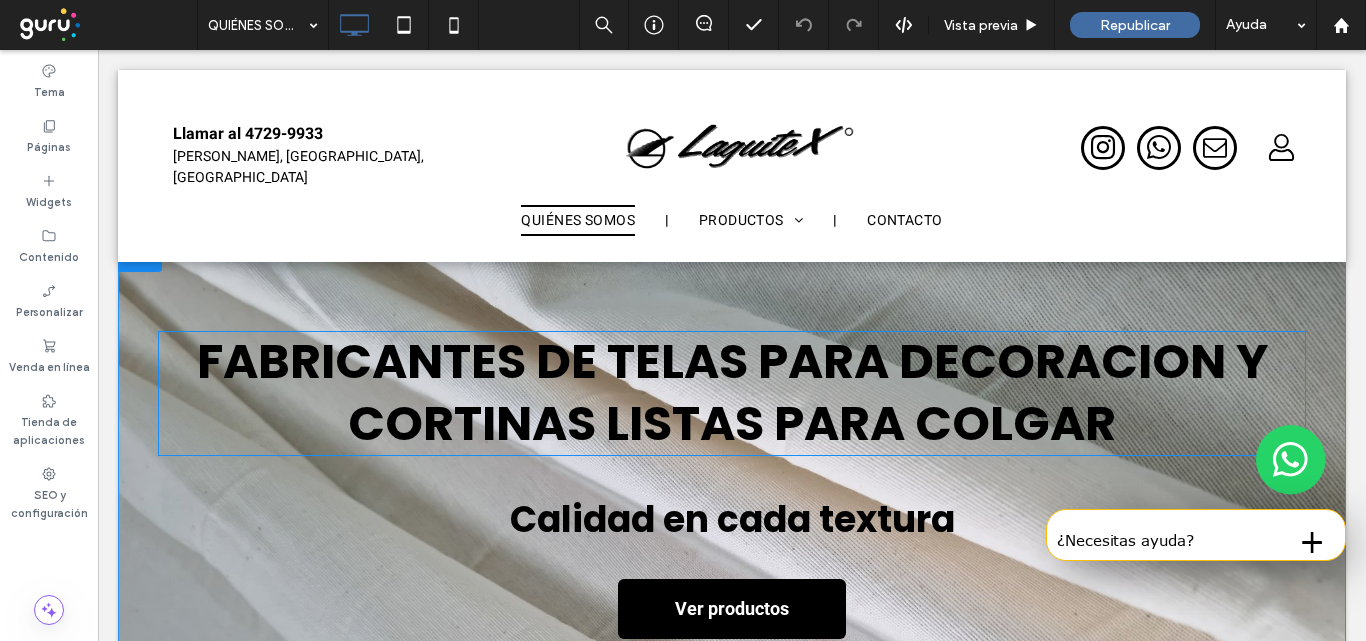 scroll, scrollTop: 0, scrollLeft: 0, axis: both 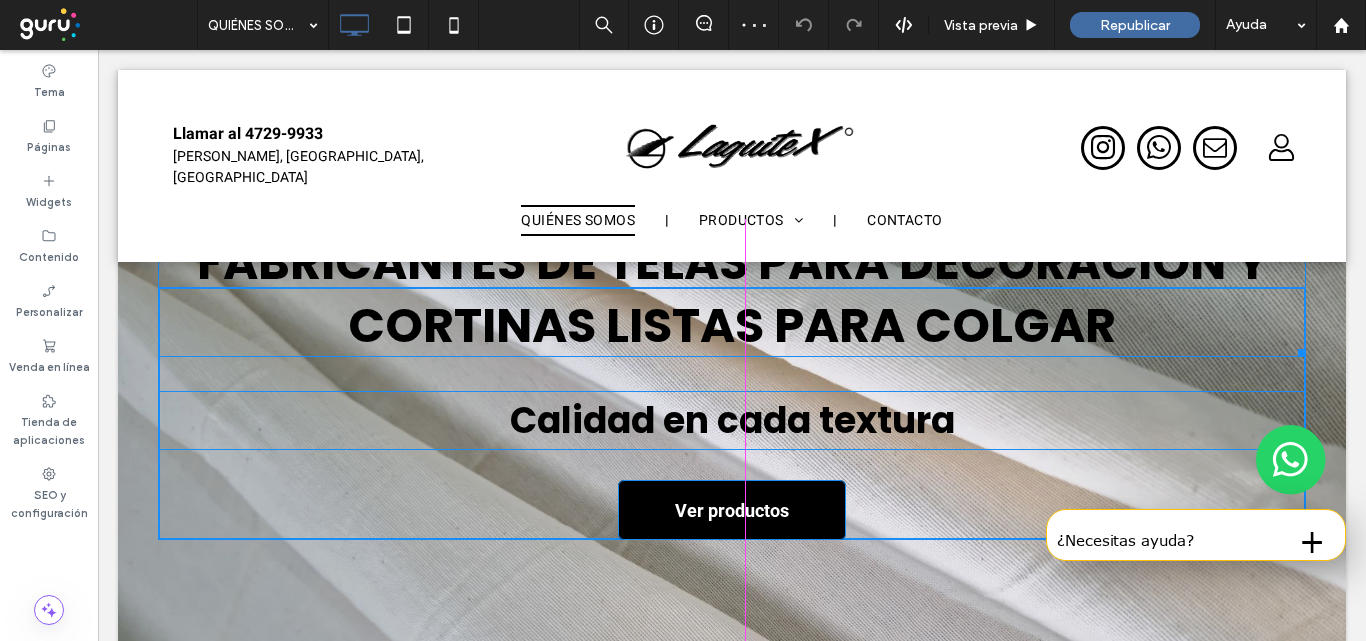 drag, startPoint x: 1257, startPoint y: 349, endPoint x: 1227, endPoint y: 347, distance: 30.066593 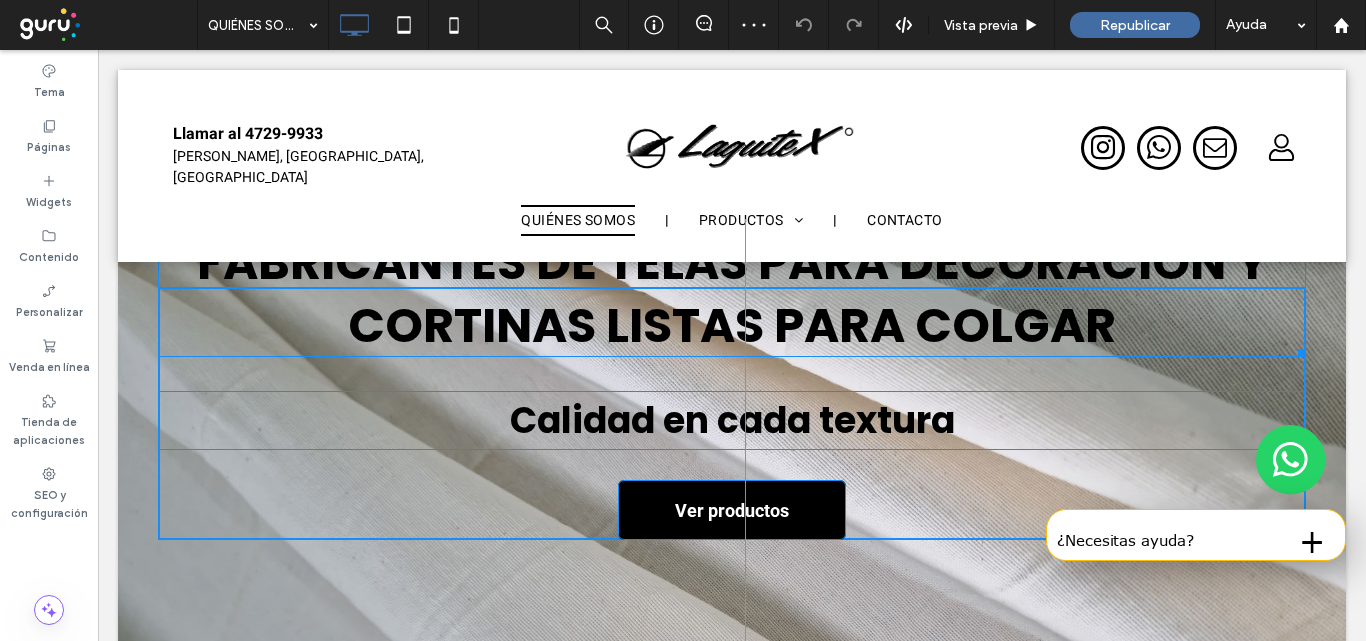click on "FABRICANTES DE TELAS PARA DECORACION y CORTINAS LISTAS PARA COLGAR
W:1019 H:187.172" at bounding box center (732, 294) 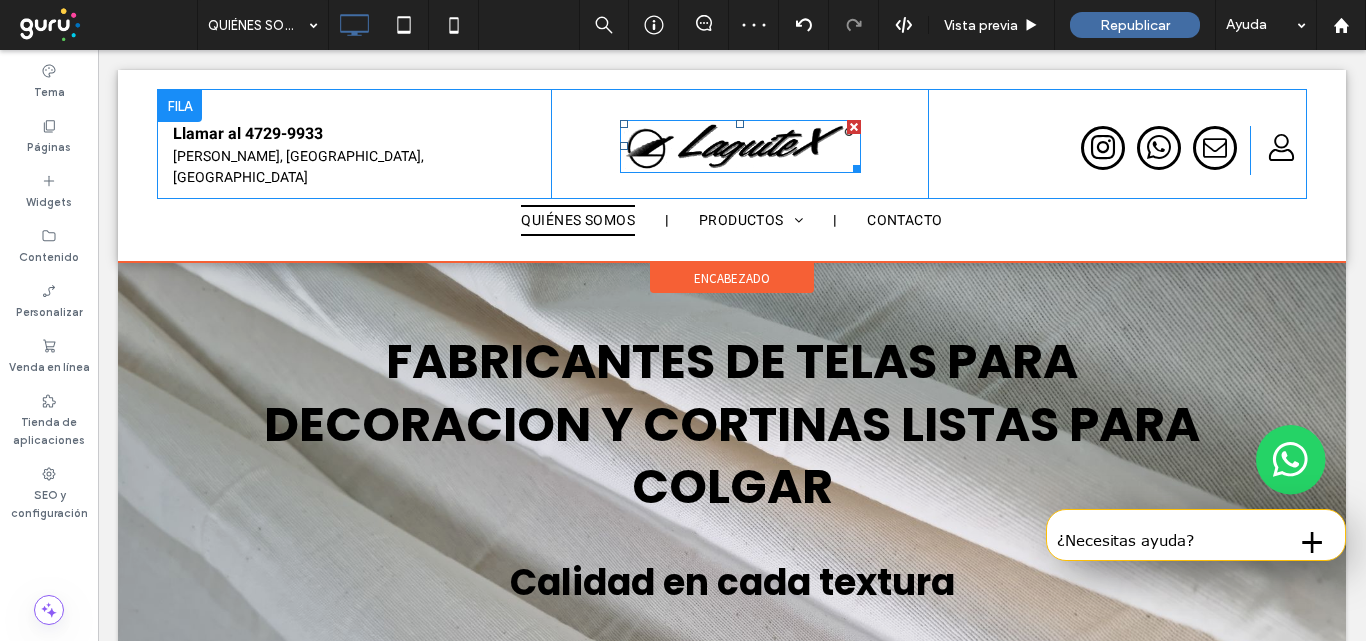 scroll, scrollTop: 0, scrollLeft: 0, axis: both 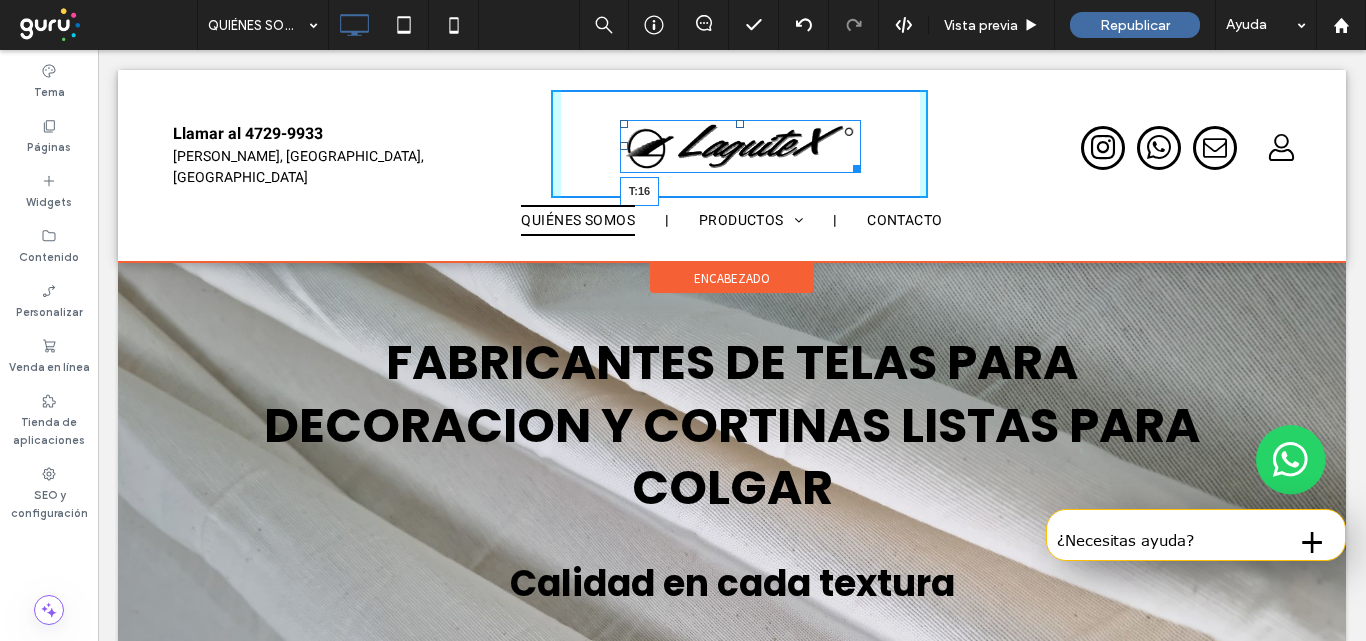 drag, startPoint x: 734, startPoint y: 124, endPoint x: 733, endPoint y: 110, distance: 14.035668 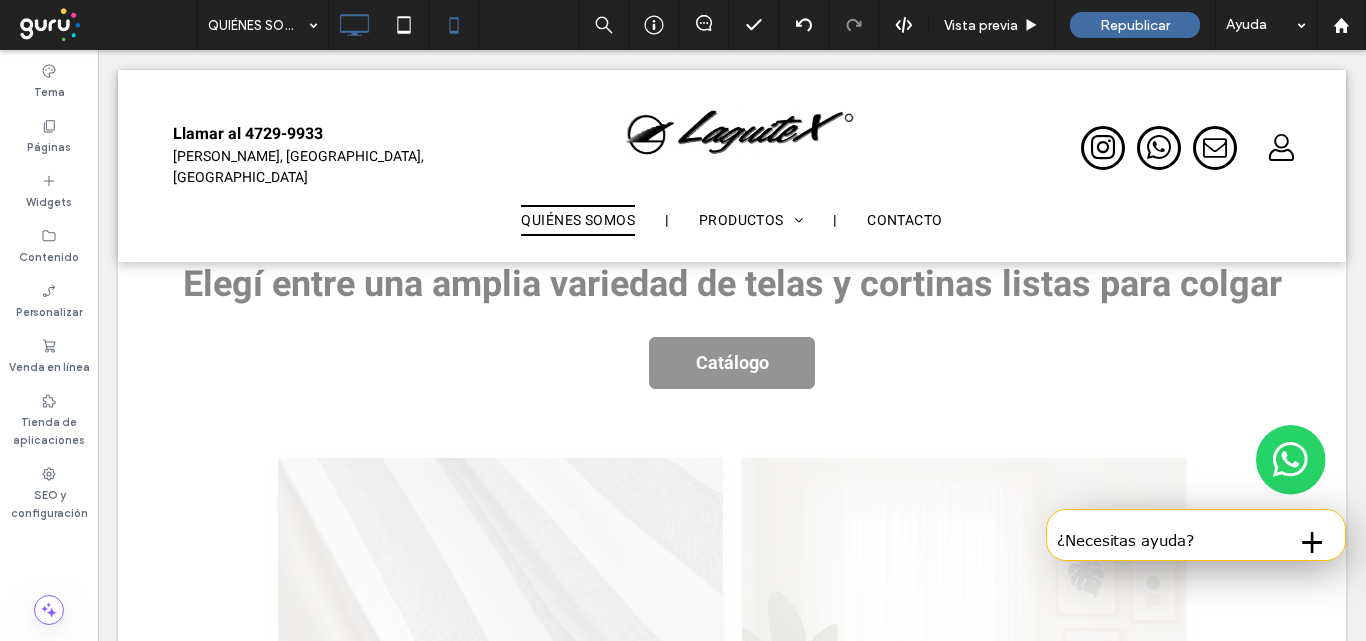 scroll, scrollTop: 3100, scrollLeft: 0, axis: vertical 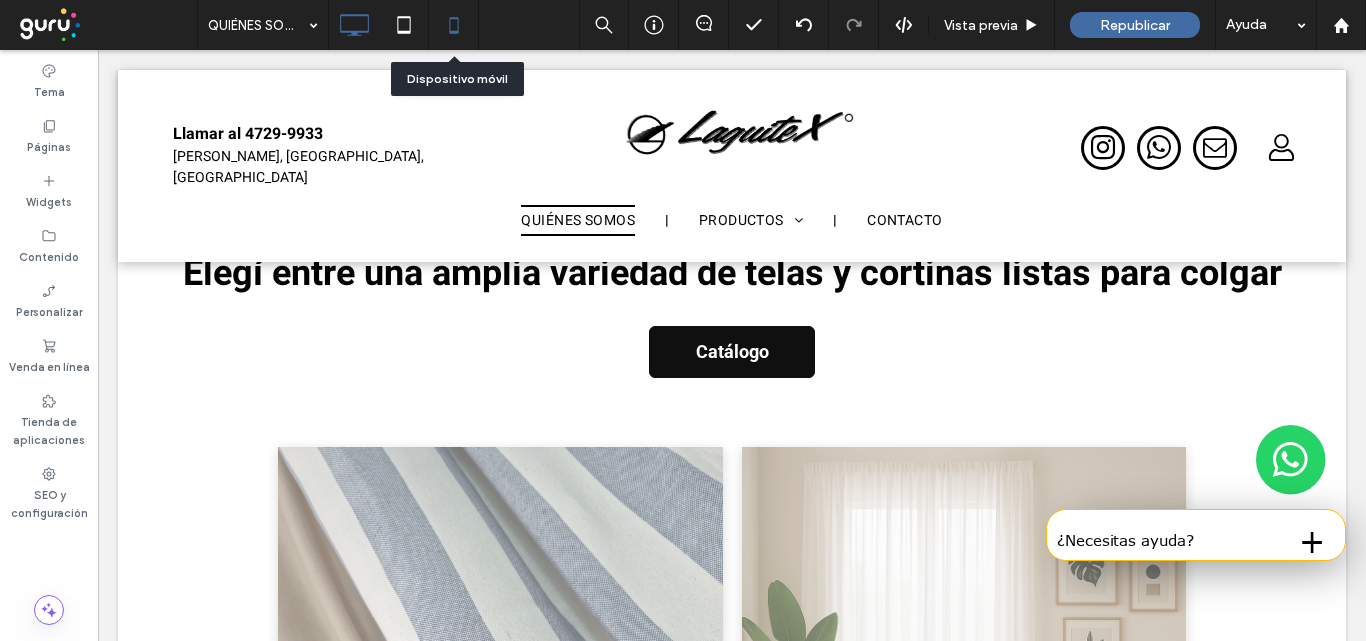 click 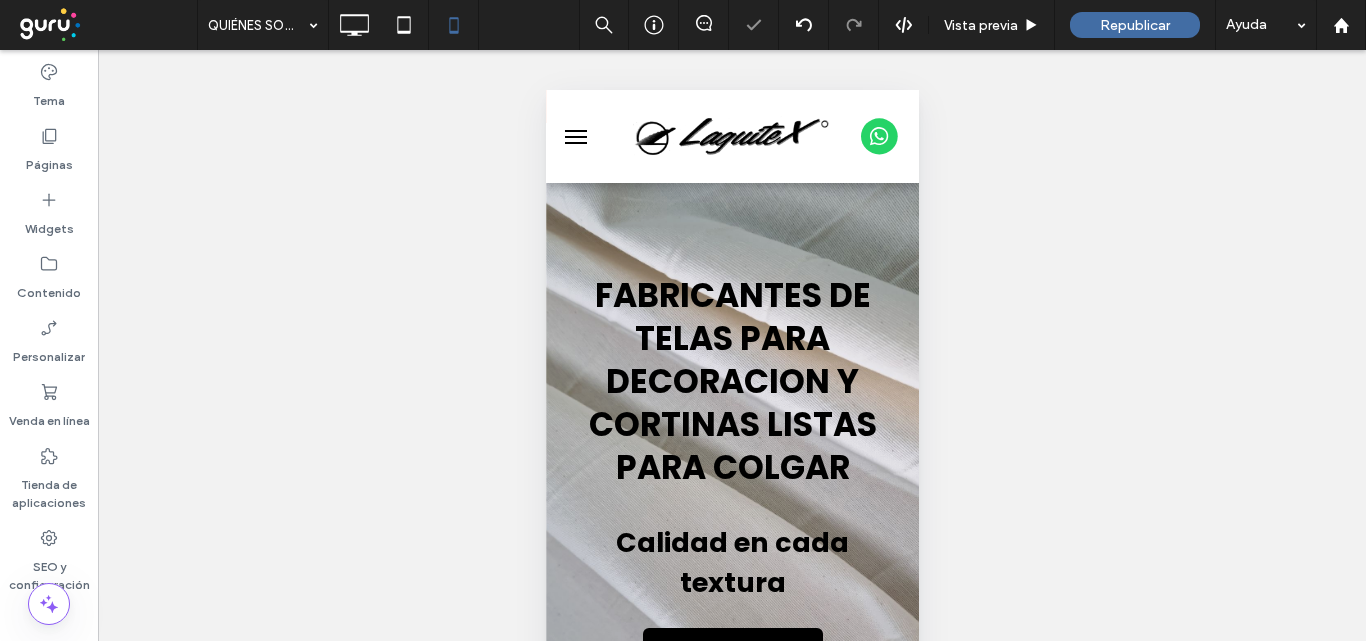 scroll, scrollTop: 0, scrollLeft: 0, axis: both 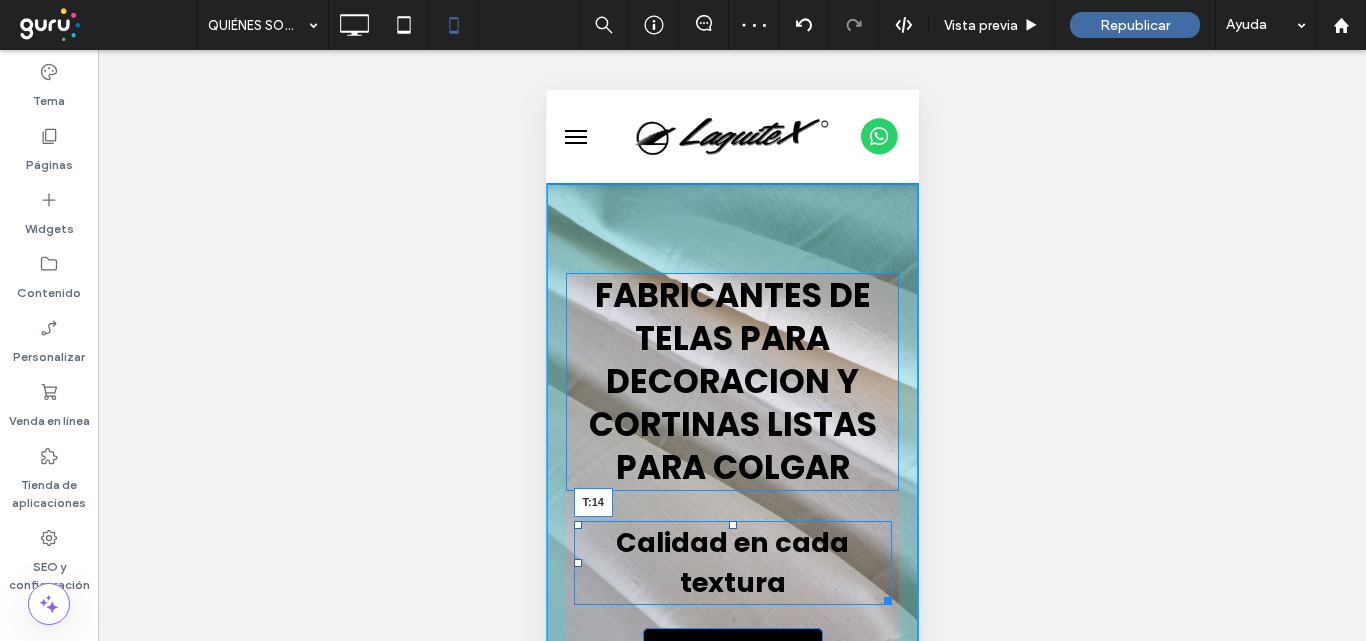 drag, startPoint x: 720, startPoint y: 526, endPoint x: 1260, endPoint y: 600, distance: 545.0468 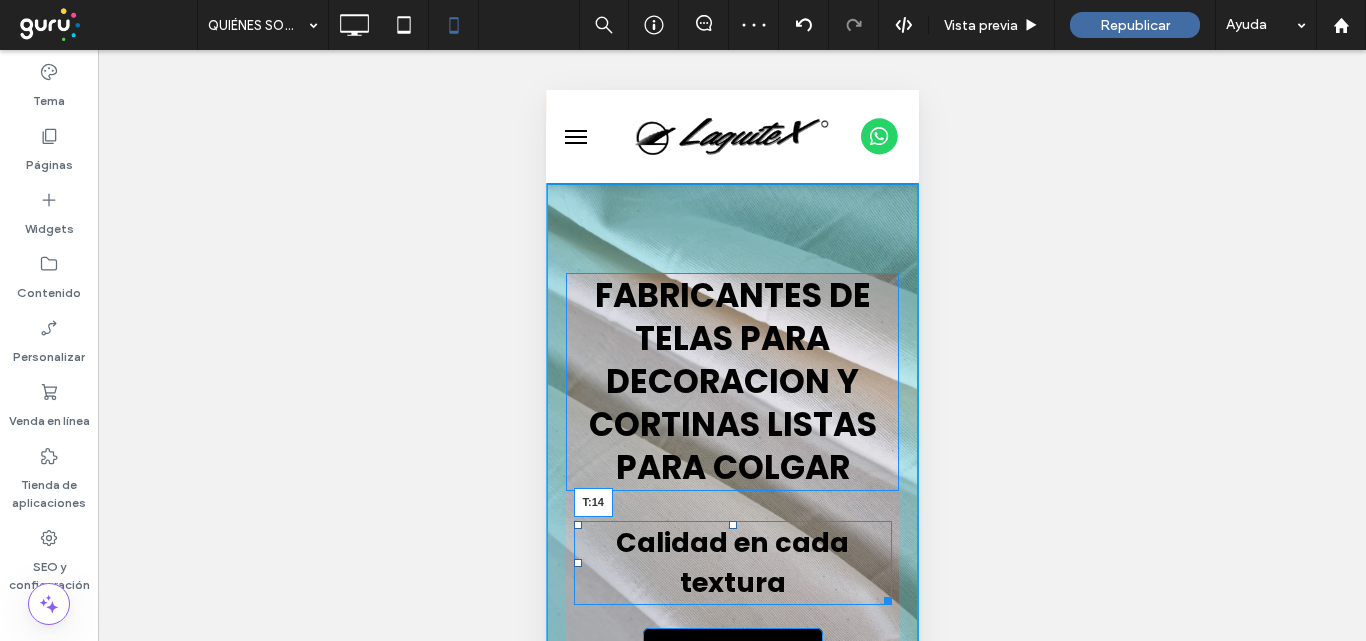 click on "Click To Paste
QUIÉNES SOMOS
PRODUCTOS
ARTÍCULOS
CORTINAS
CONTACTO
Contacto
Click To Paste
Click To Paste
Menu
encabezado
FABRICANTES DE TELAS PARA DECORACION y CORTINAS LISTAS PARA COLGAR
Calidad en cada textura
T:14
Ver productos
Click To Paste
Fila
Click To Paste
Somos Laguitex
Somos una empresa textil familiar con más de 60 años de trayectoria, especializada en géneros para decoración.
Radicados en la ciudad de José León Suárez, Buenos Aires, Argentina, trabajamos exclusivamente con ventas al por mayor.
﻿" at bounding box center (731, 3196) 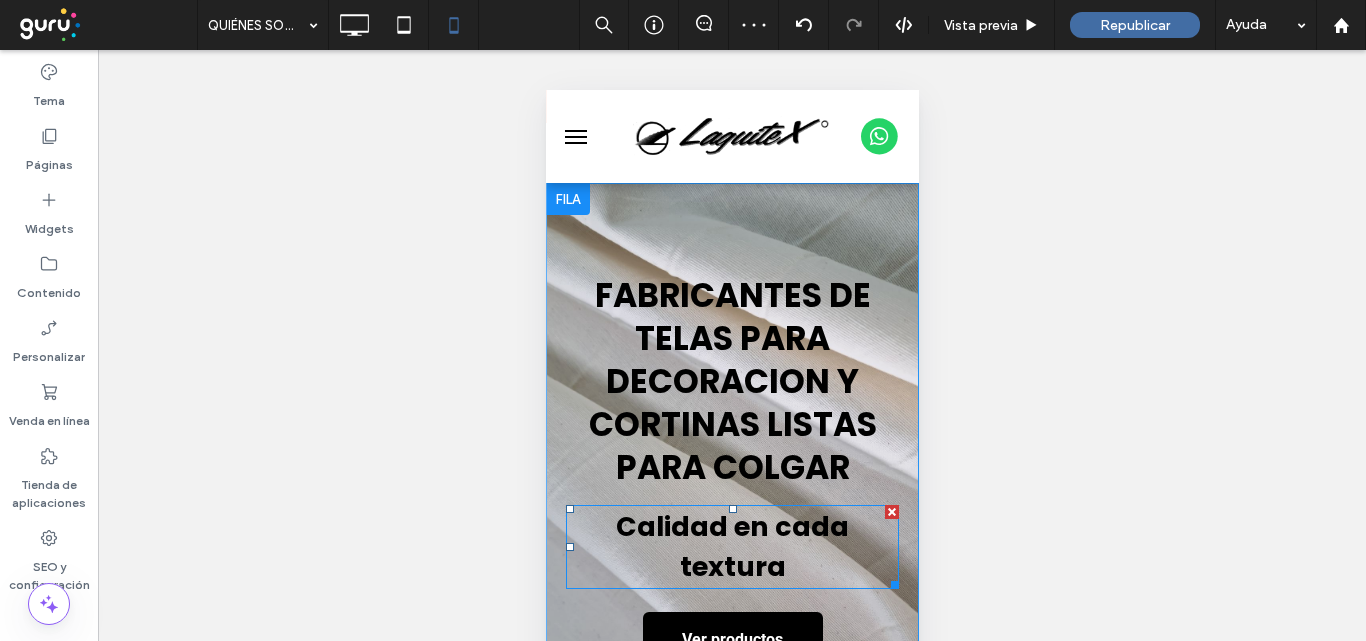 click on "Calidad en cada textura" at bounding box center (731, 547) 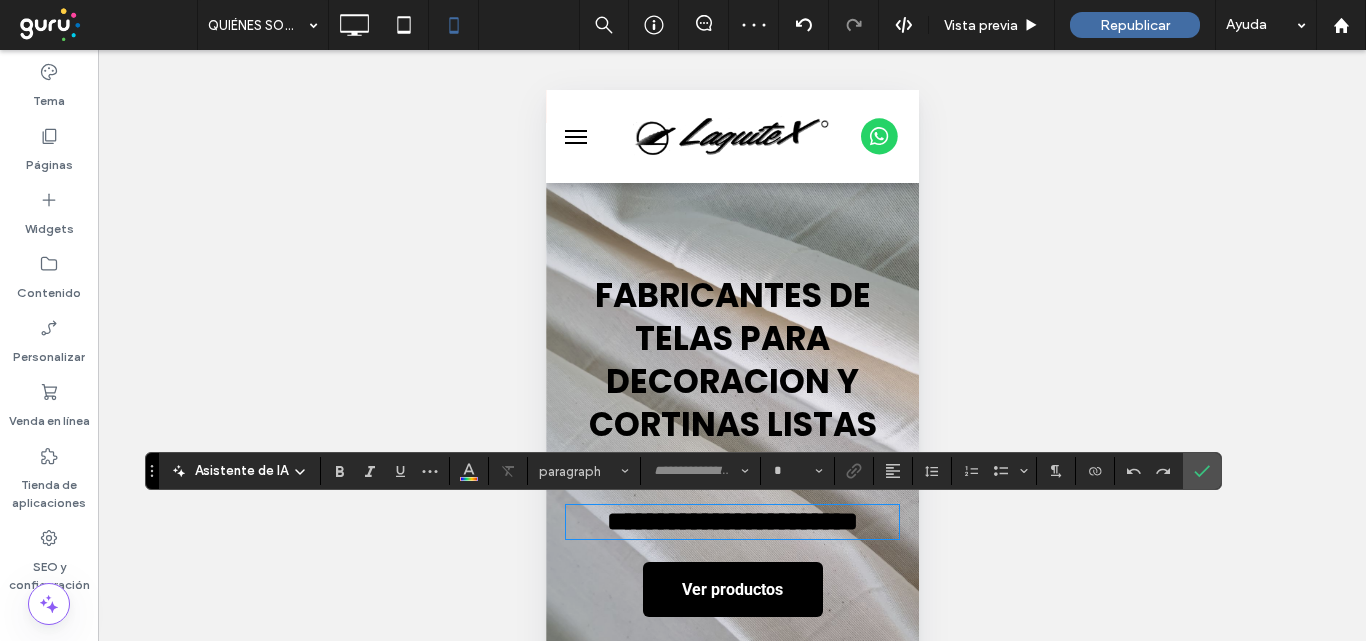 type on "*******" 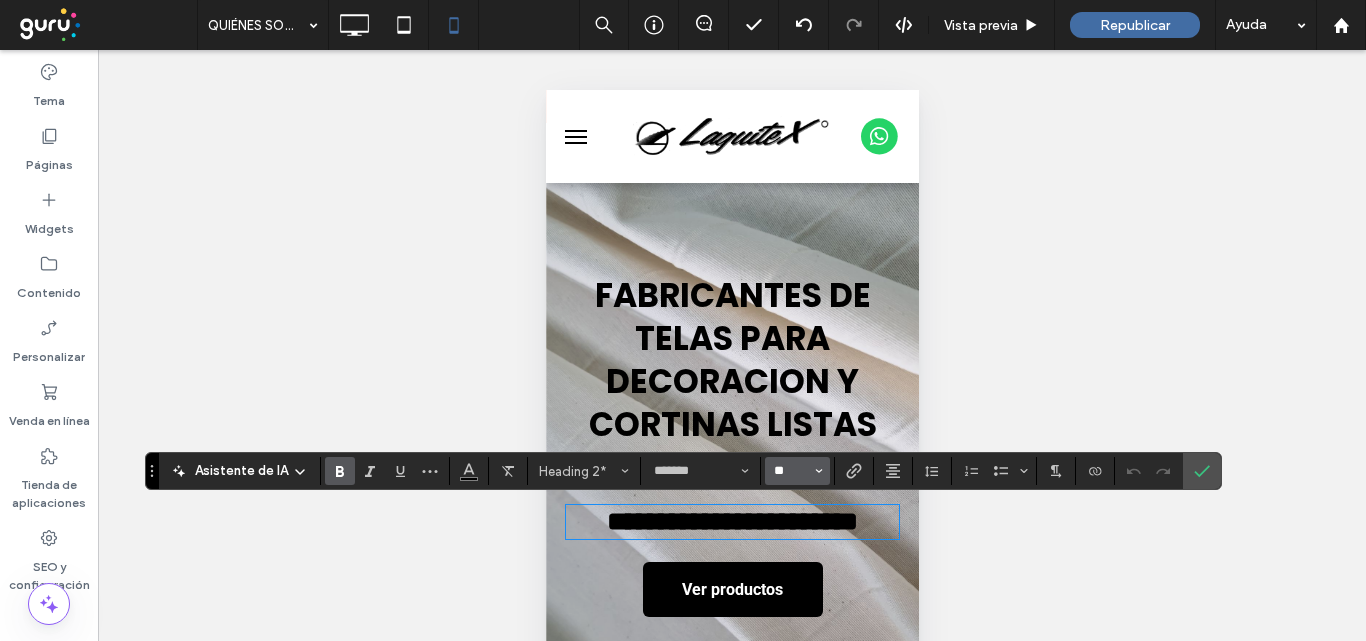 click on "**" at bounding box center (791, 471) 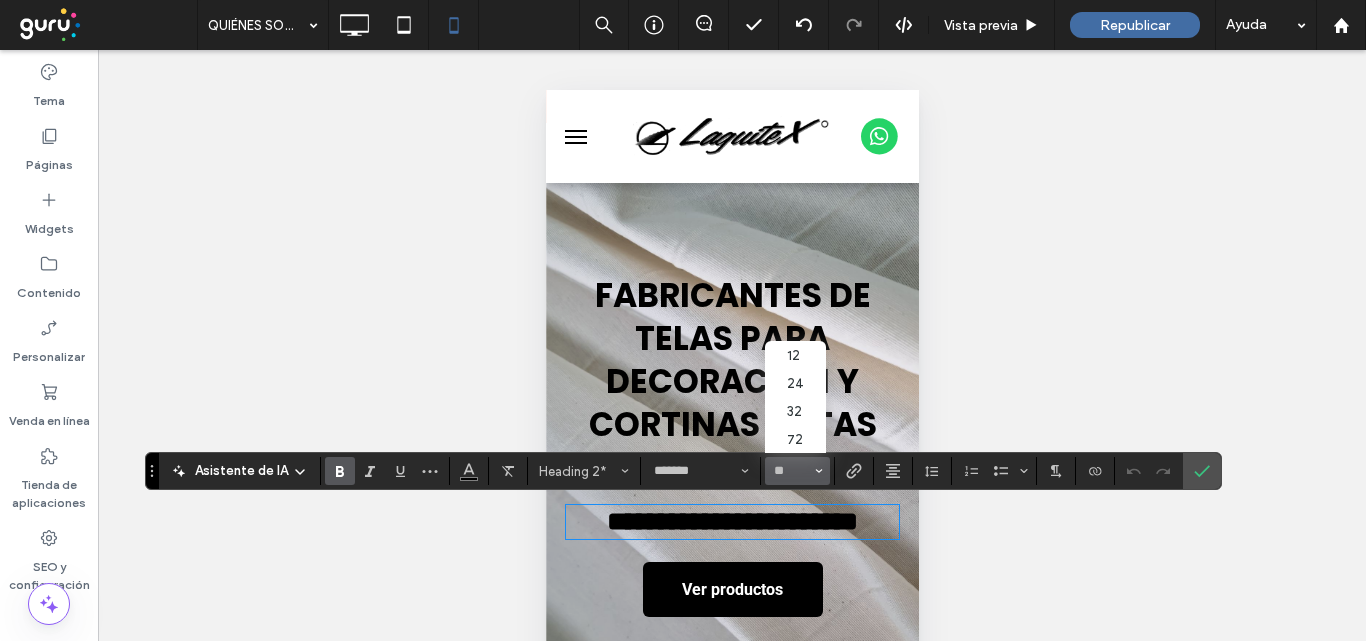 type on "**" 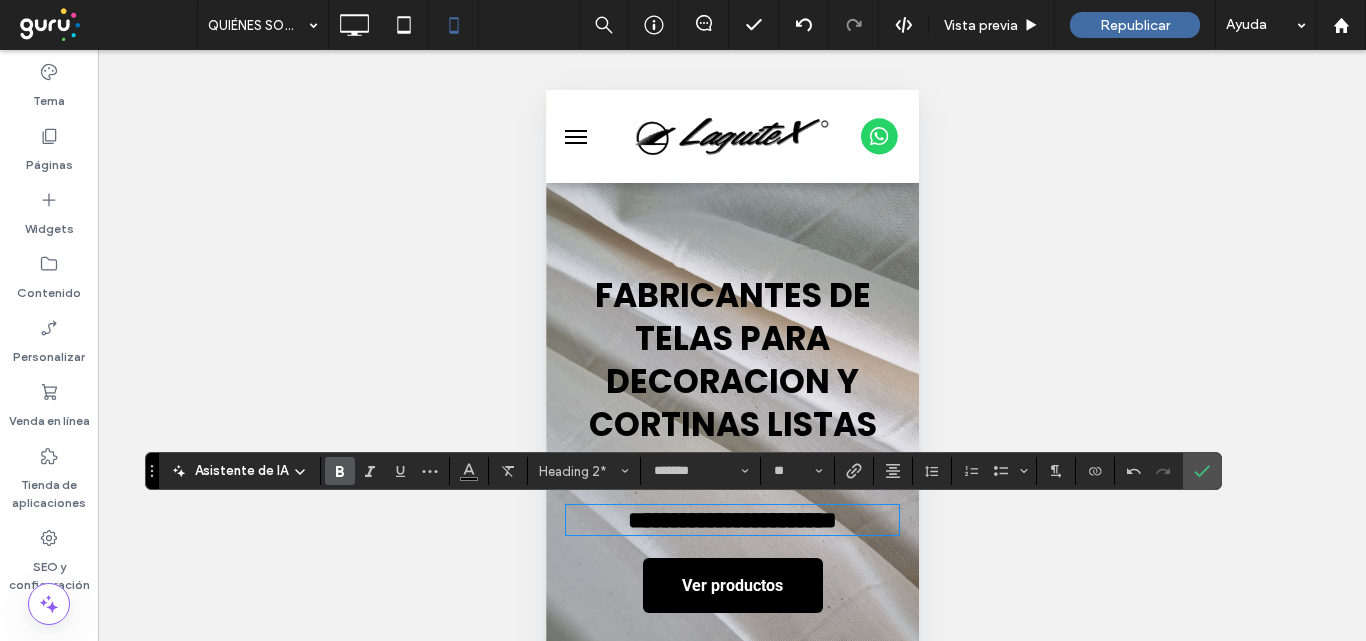 click 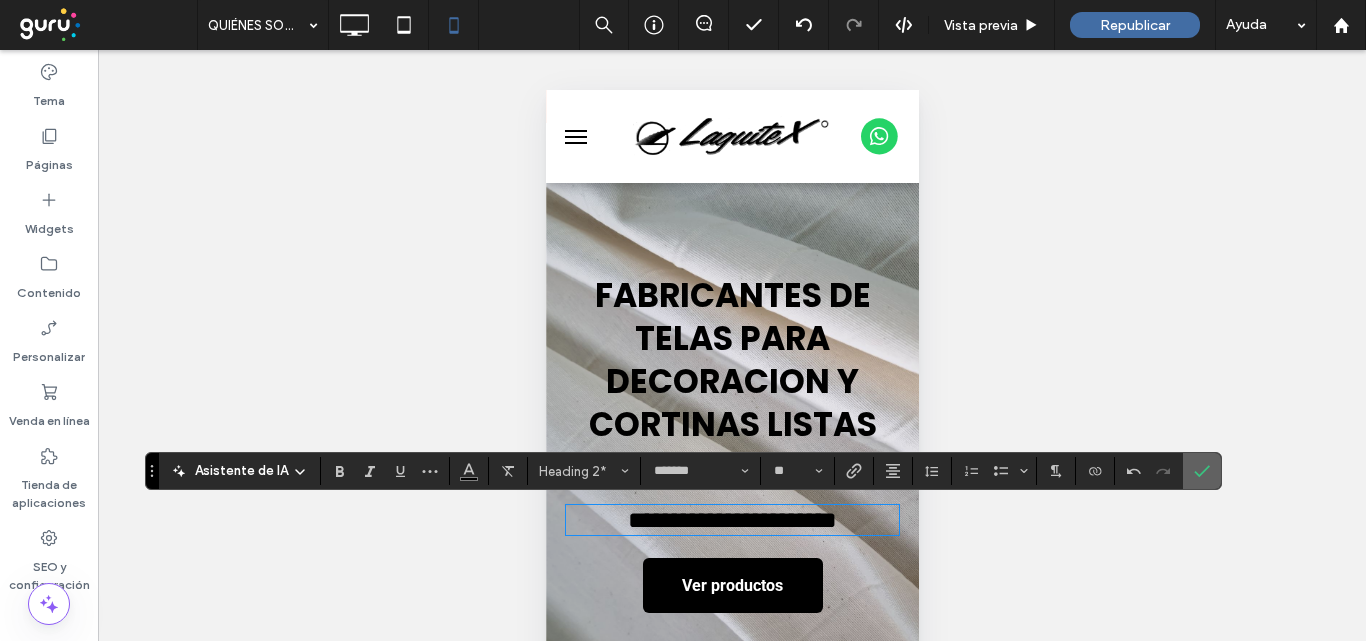 click 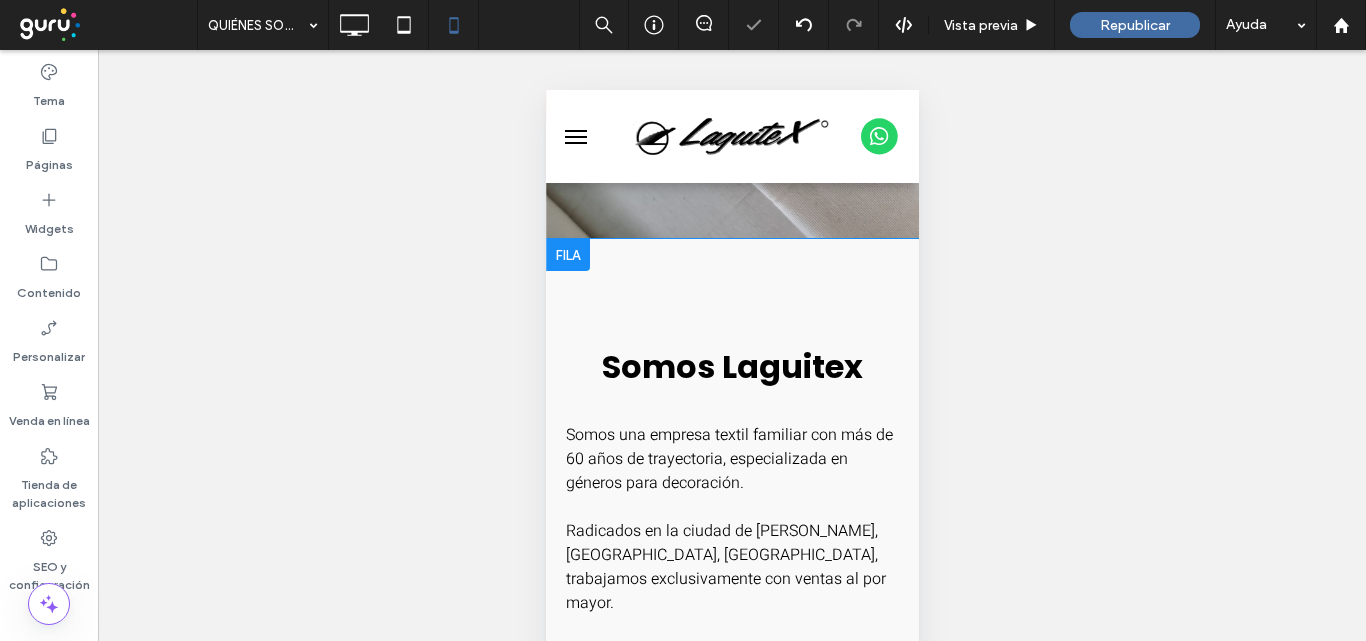 scroll, scrollTop: 500, scrollLeft: 0, axis: vertical 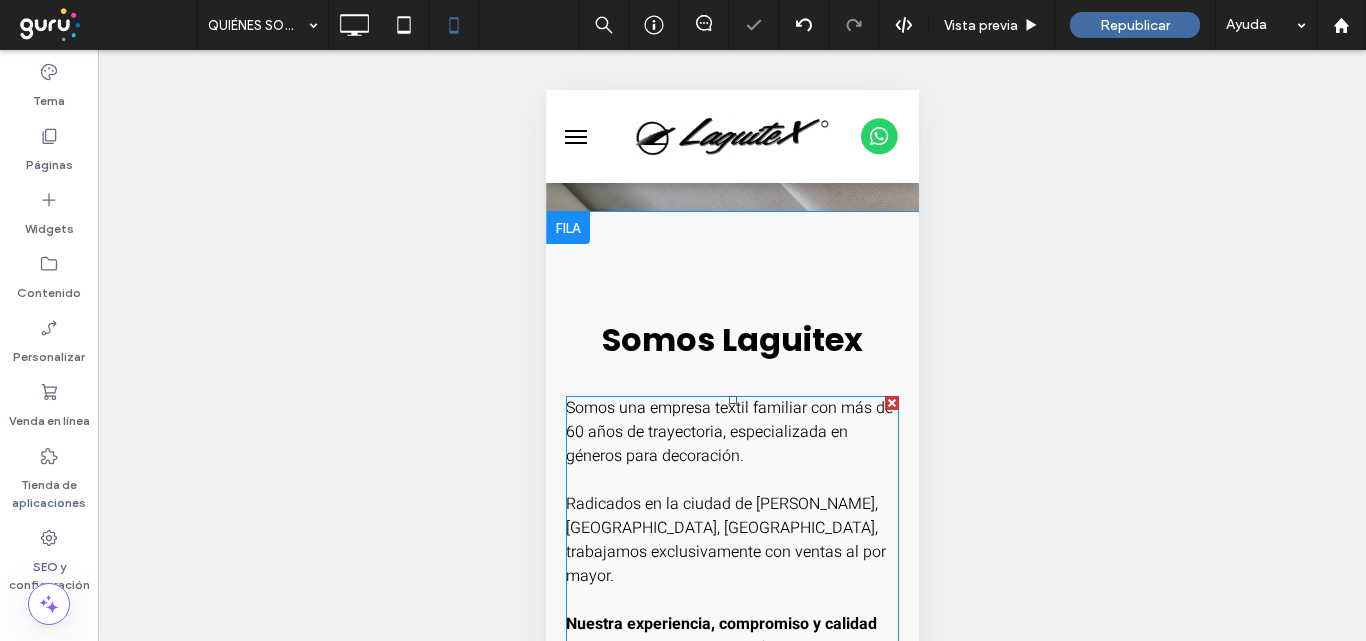 click on "Somos una empresa textil familiar con más de 60 años de trayectoria, especializada en géneros para decoración." at bounding box center (728, 432) 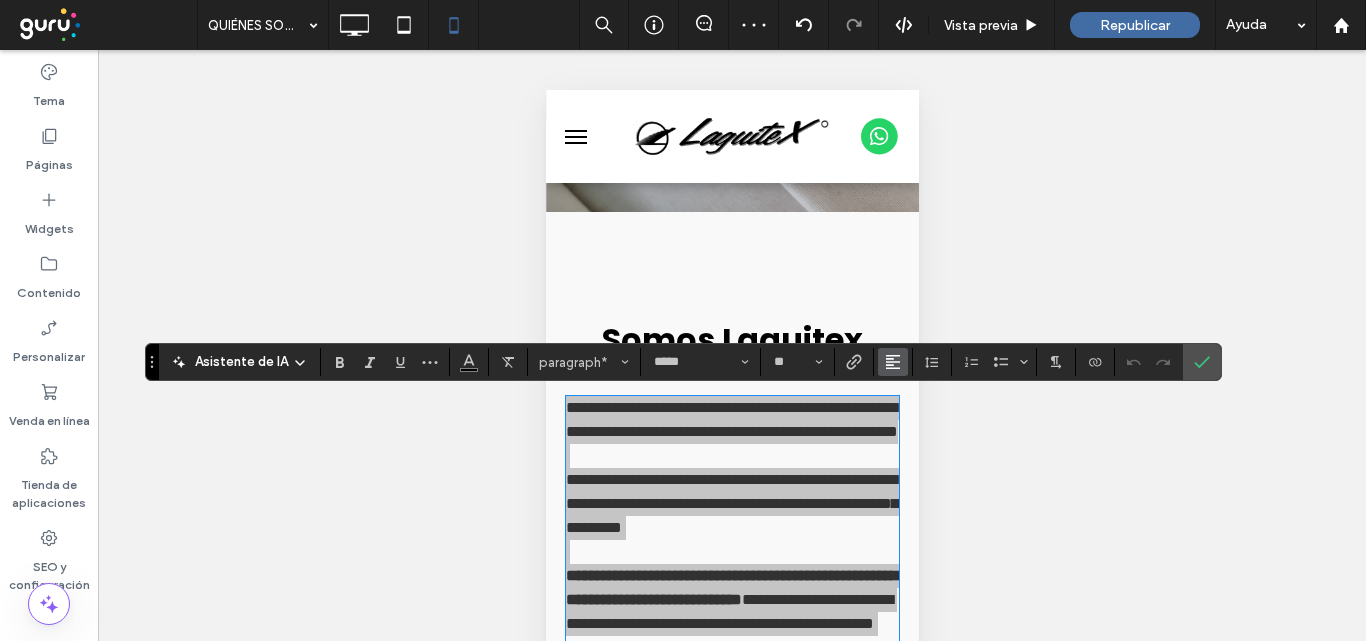 click at bounding box center [893, 362] 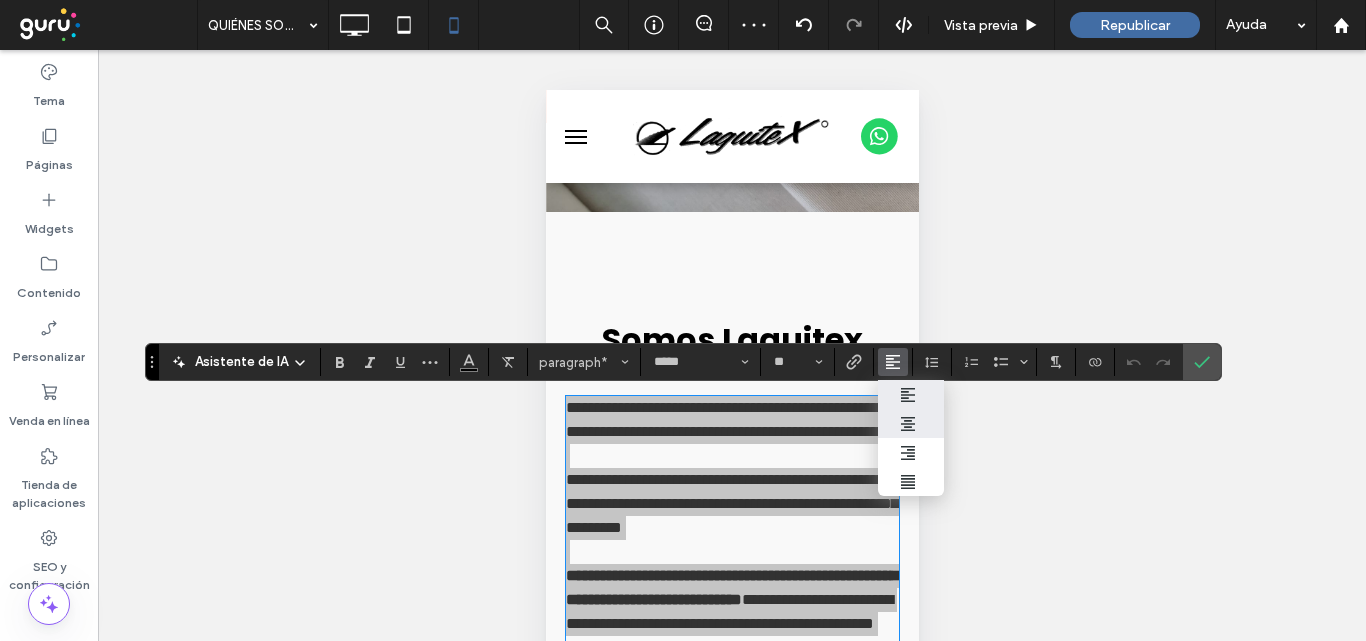 drag, startPoint x: 906, startPoint y: 409, endPoint x: 982, endPoint y: 417, distance: 76.41989 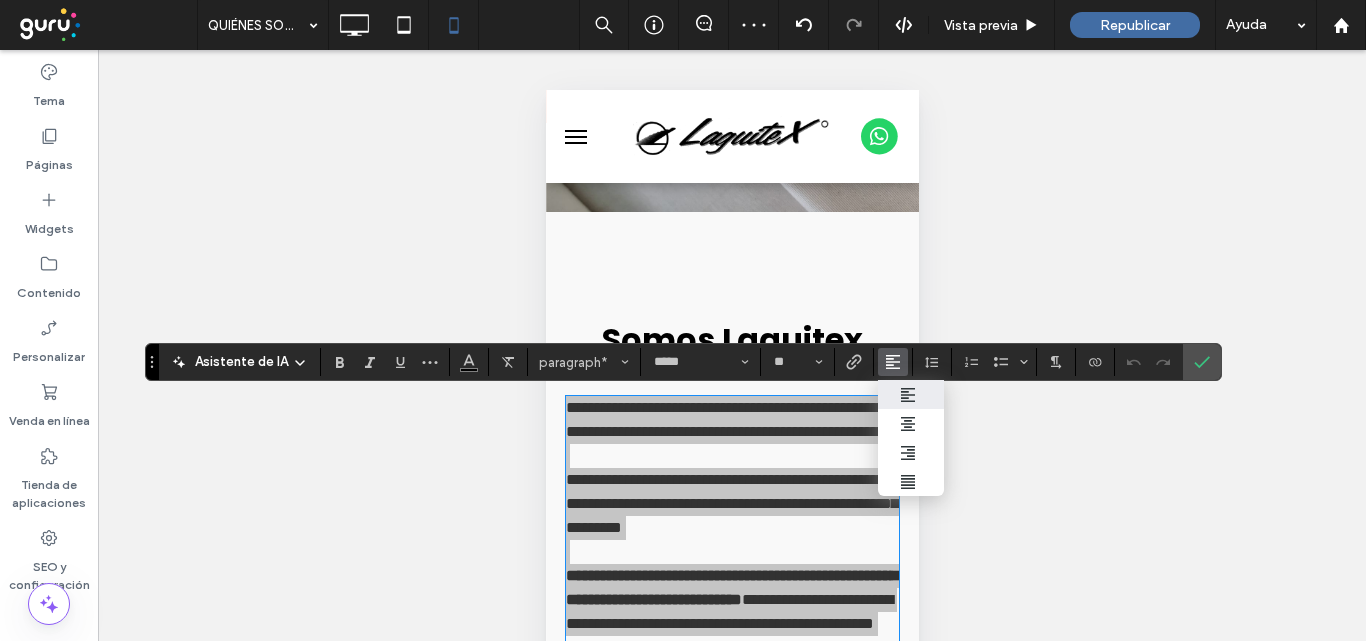 click at bounding box center (911, 423) 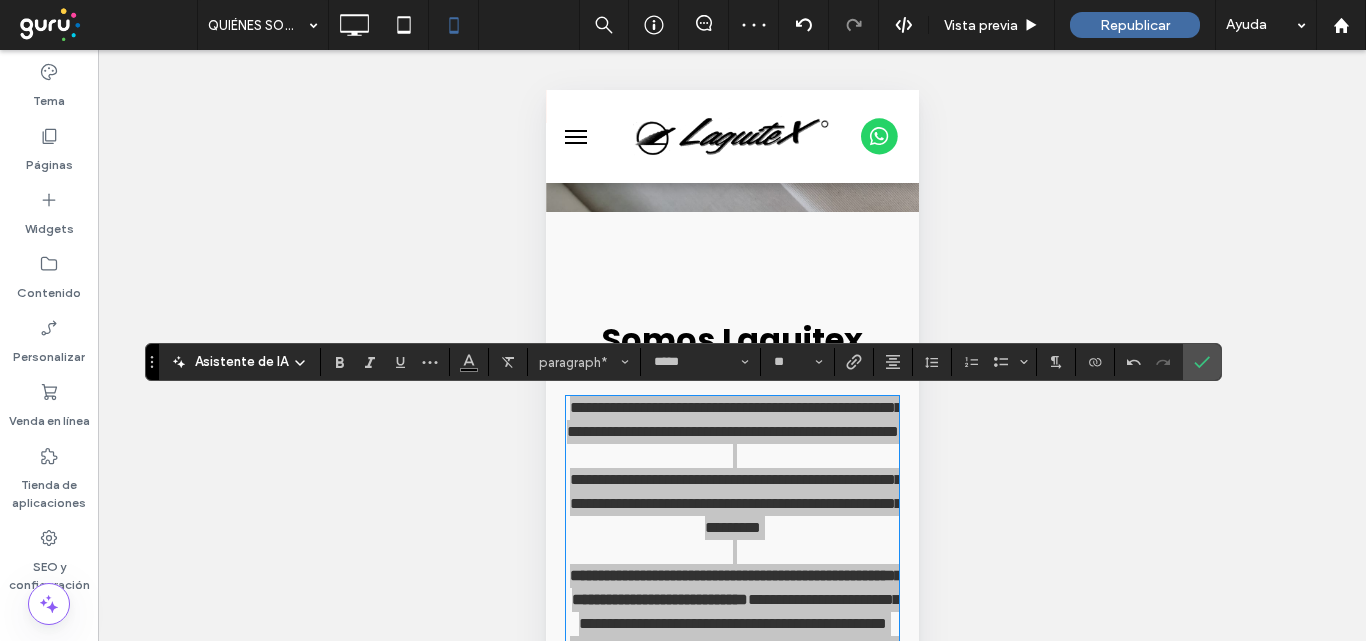 drag, startPoint x: 1193, startPoint y: 356, endPoint x: 928, endPoint y: 434, distance: 276.24084 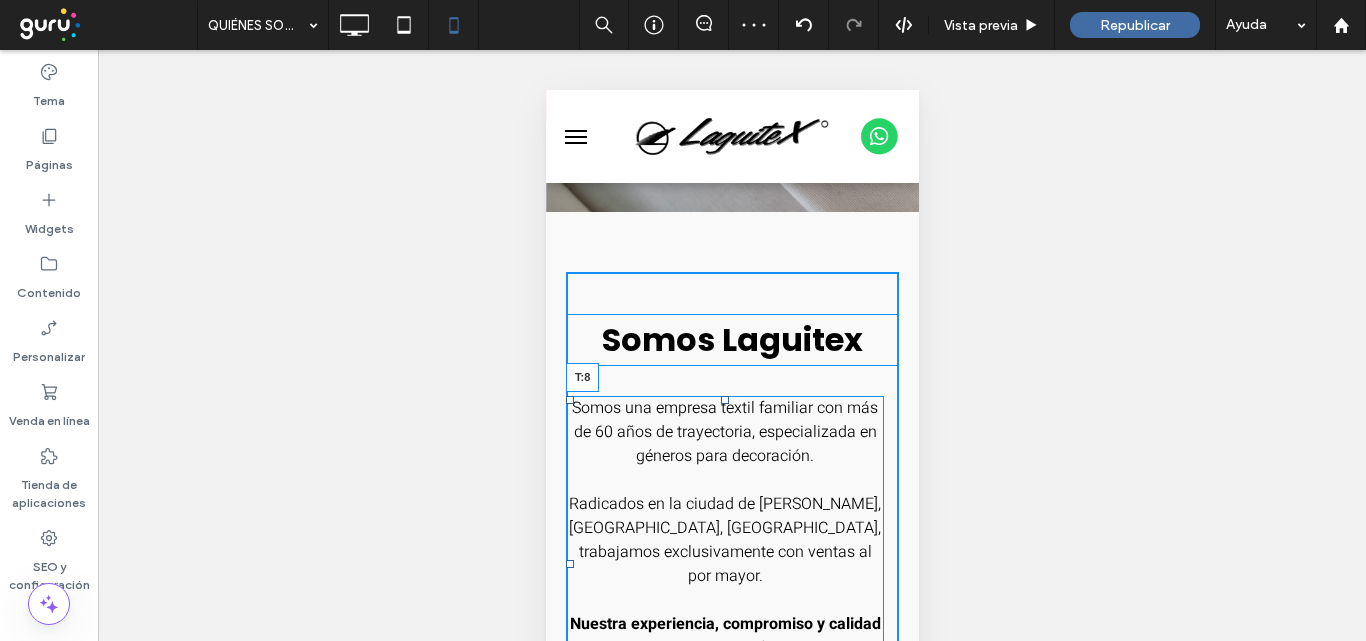 drag, startPoint x: 727, startPoint y: 399, endPoint x: 1276, endPoint y: 413, distance: 549.17847 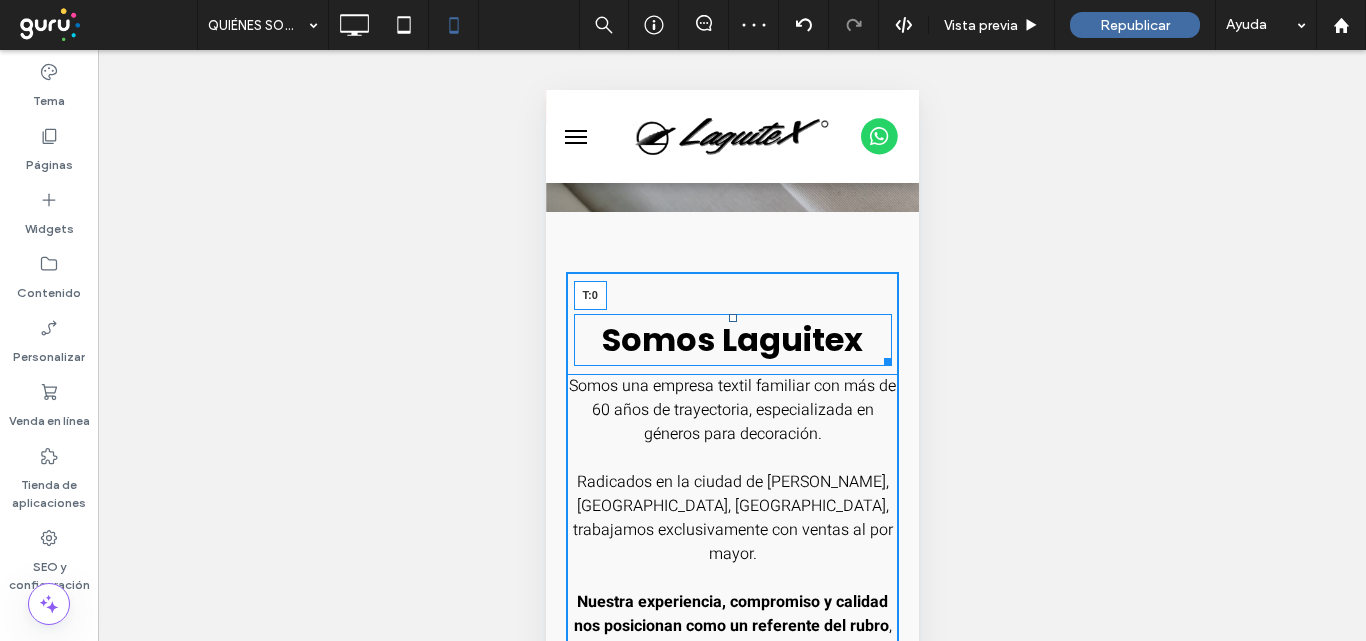 drag, startPoint x: 720, startPoint y: 314, endPoint x: 728, endPoint y: 272, distance: 42.755116 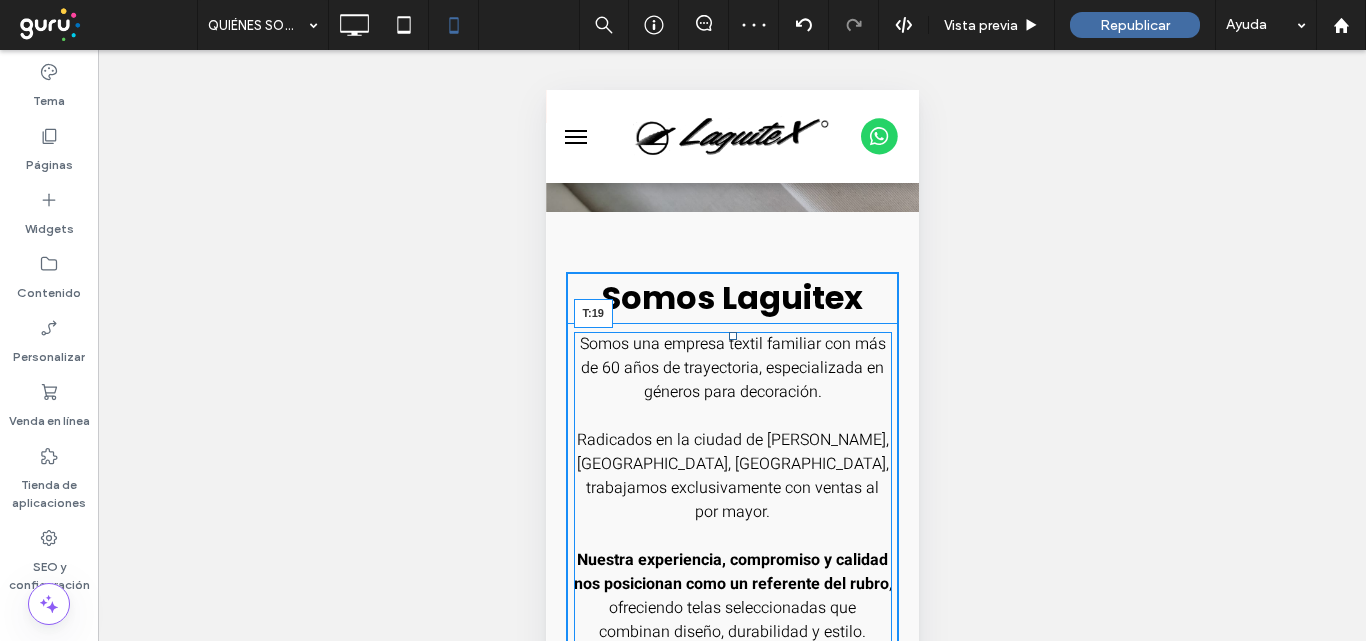 drag, startPoint x: 721, startPoint y: 333, endPoint x: 724, endPoint y: 345, distance: 12.369317 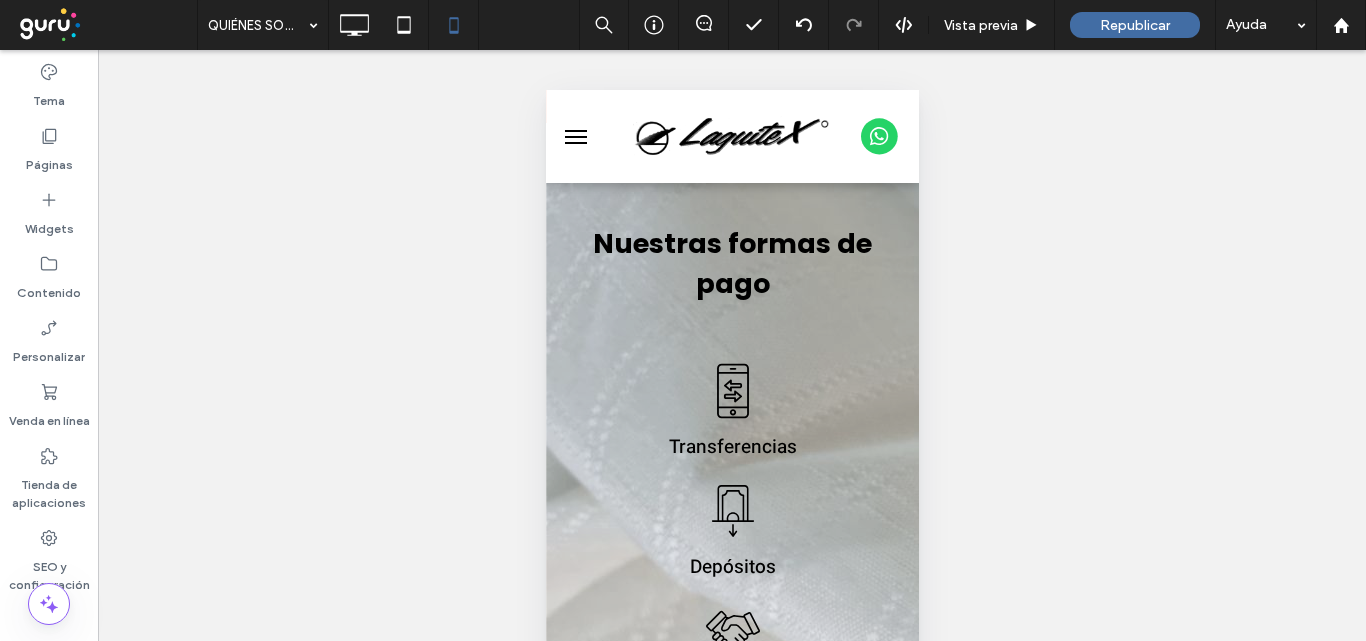 scroll, scrollTop: 1800, scrollLeft: 0, axis: vertical 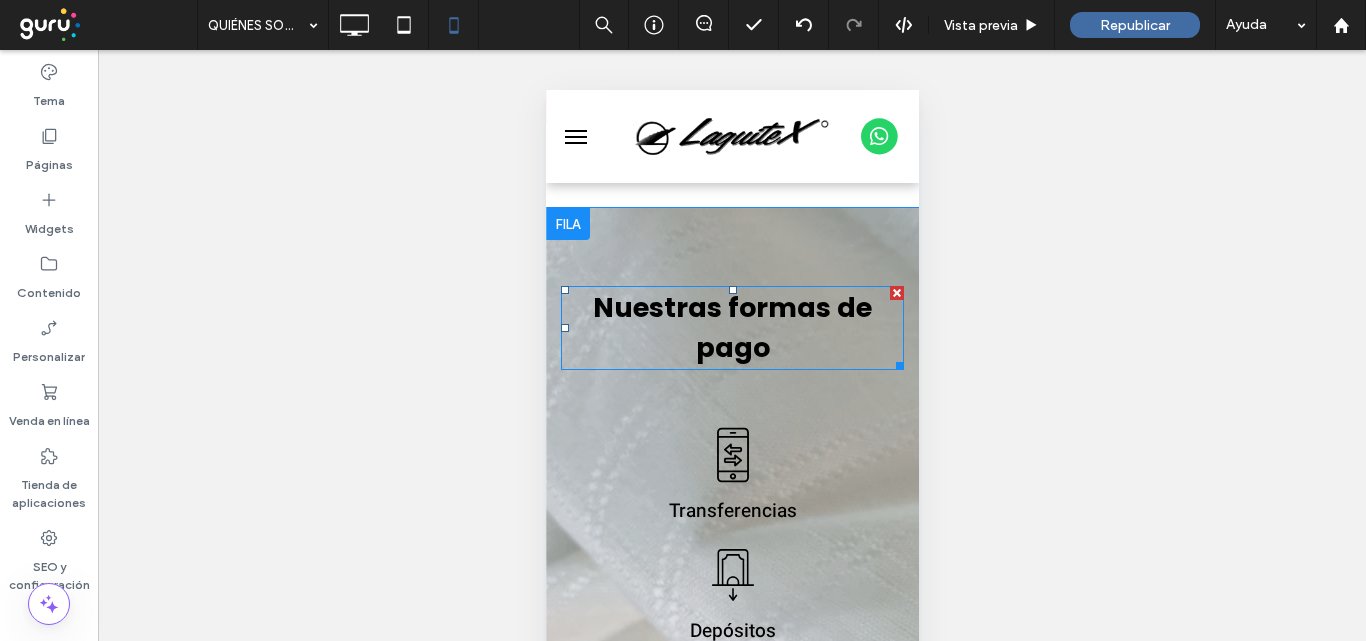 click on "Nuestras formas de pago" at bounding box center (731, 328) 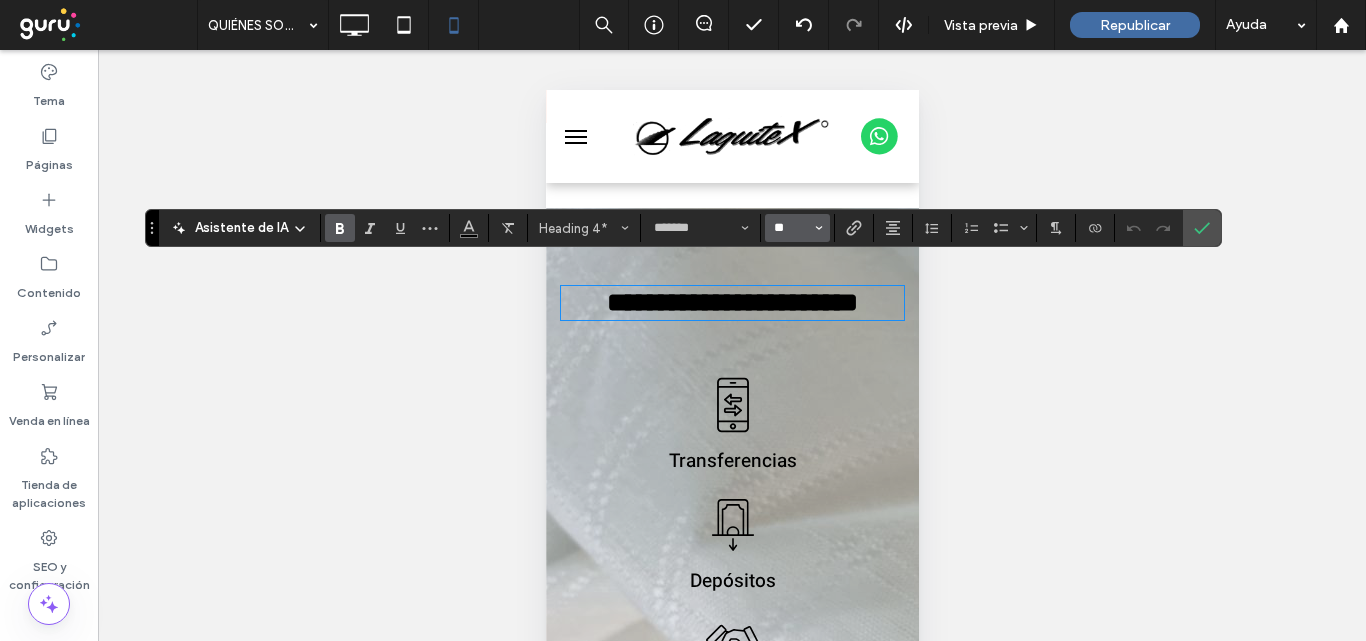 click on "**" at bounding box center [791, 228] 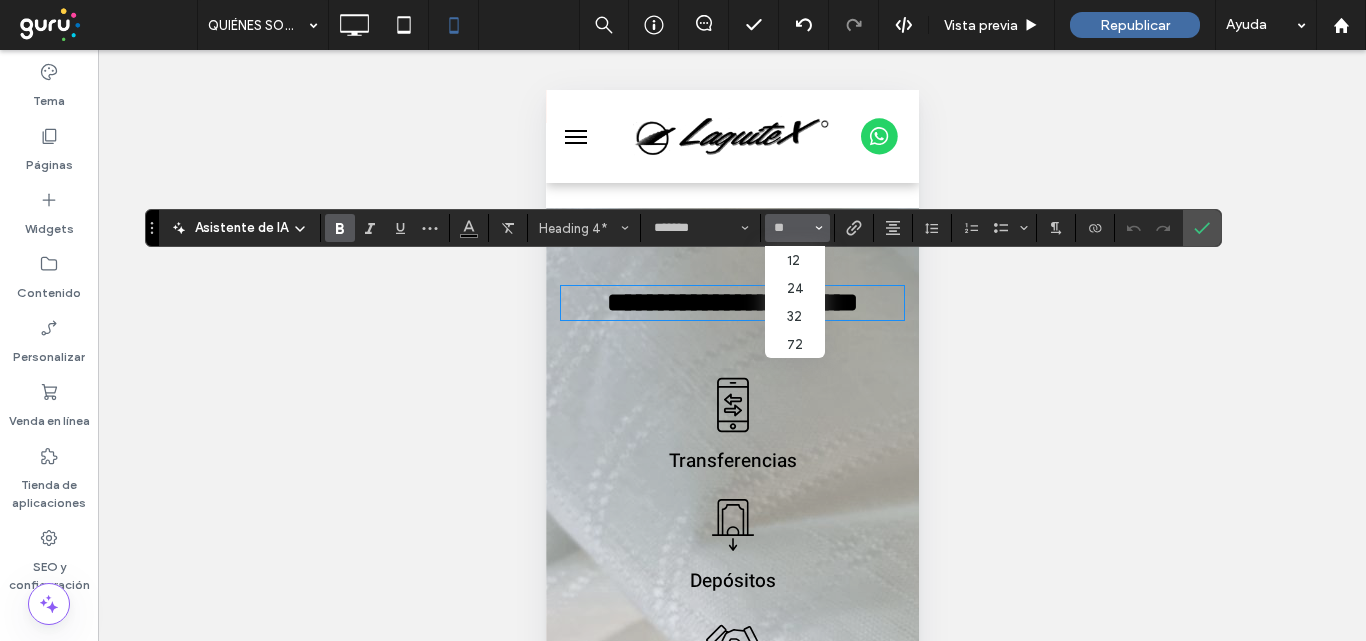 type on "**" 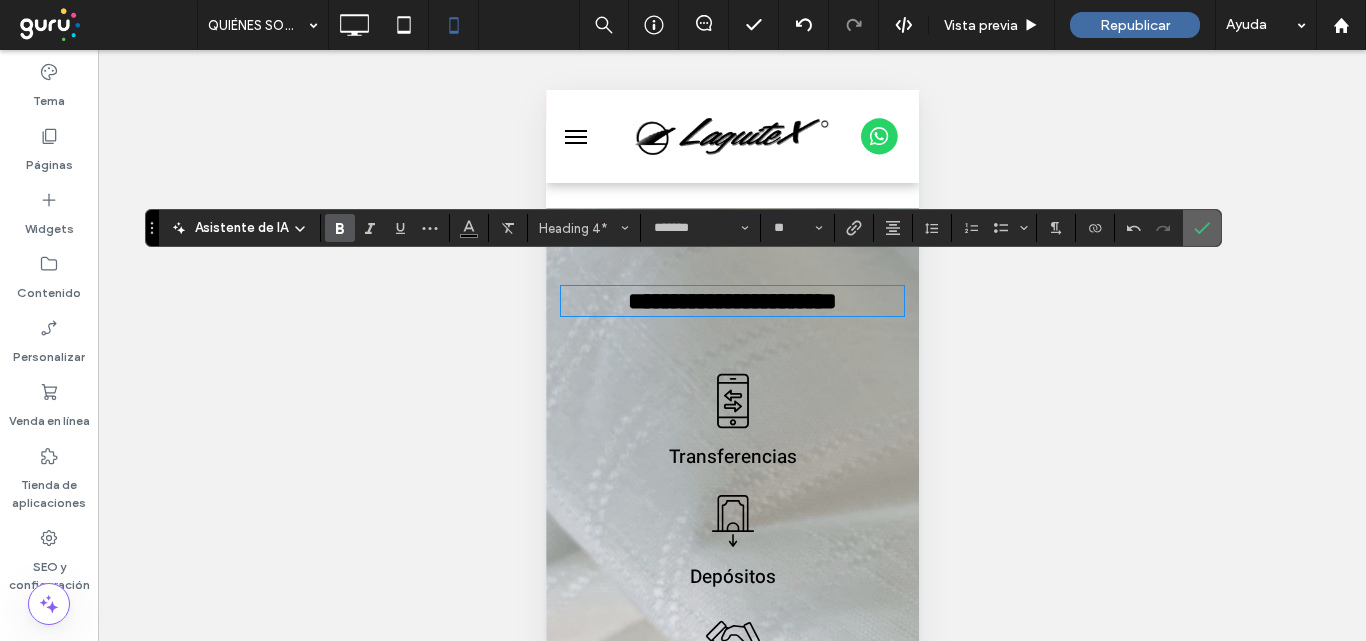 click 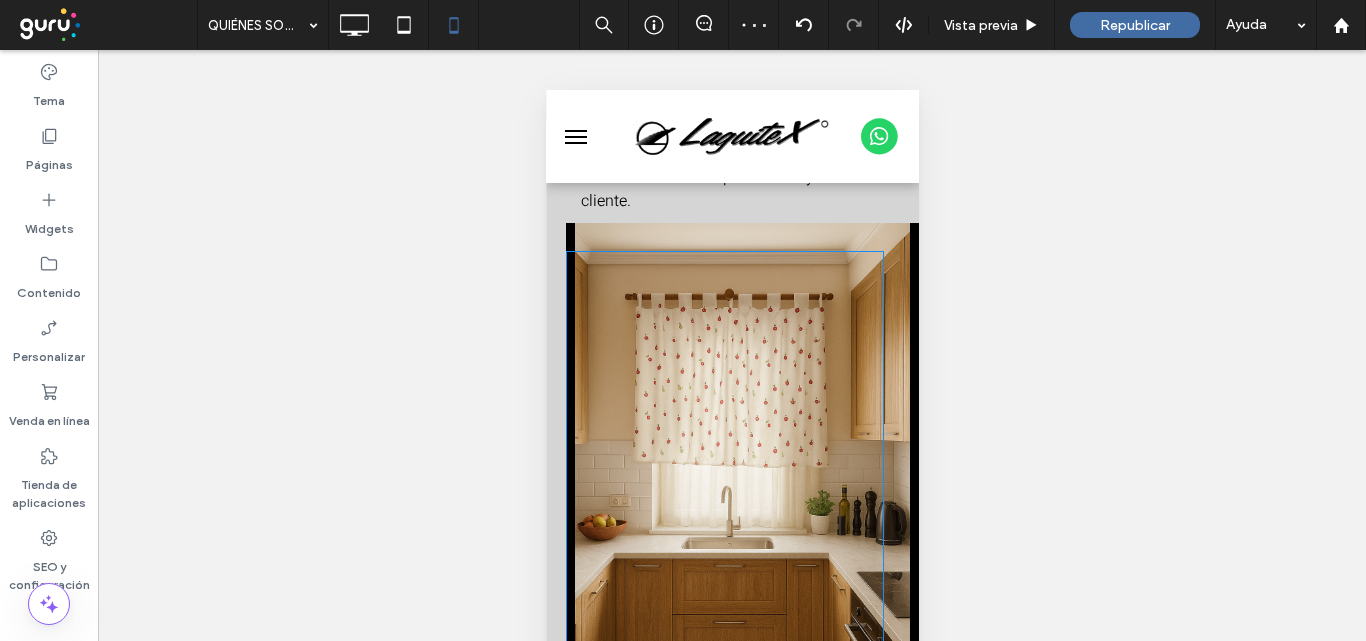 scroll, scrollTop: 3000, scrollLeft: 0, axis: vertical 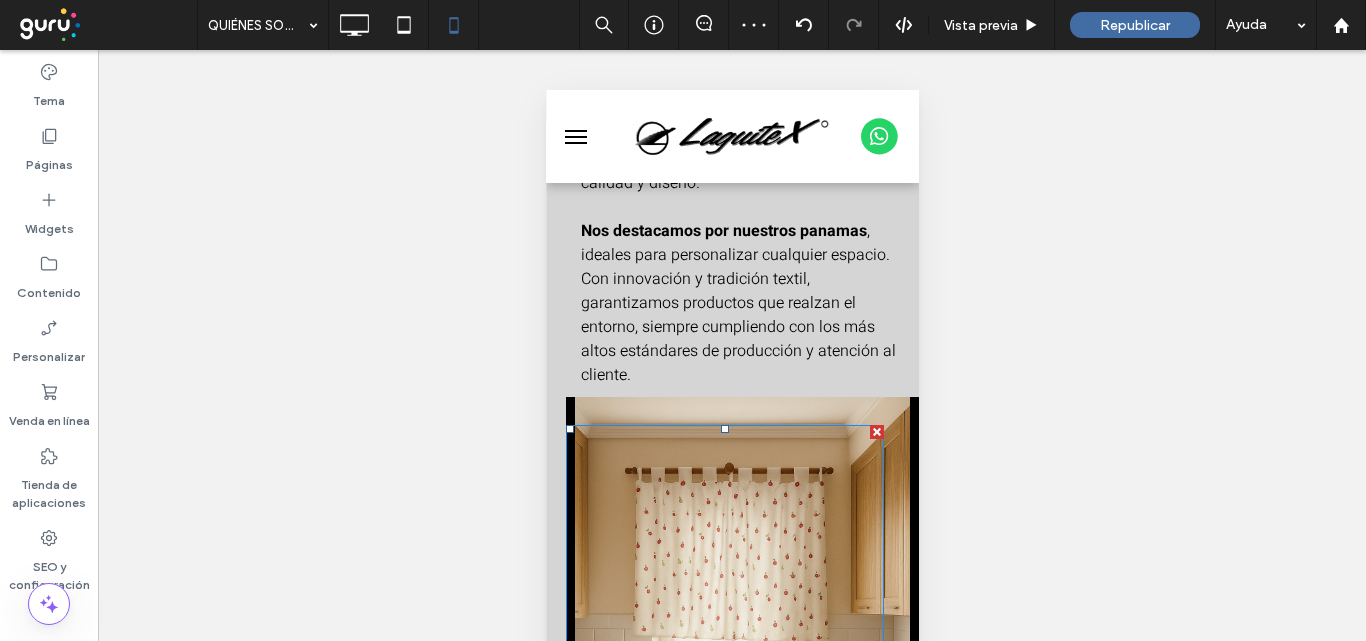 click at bounding box center (724, 662) 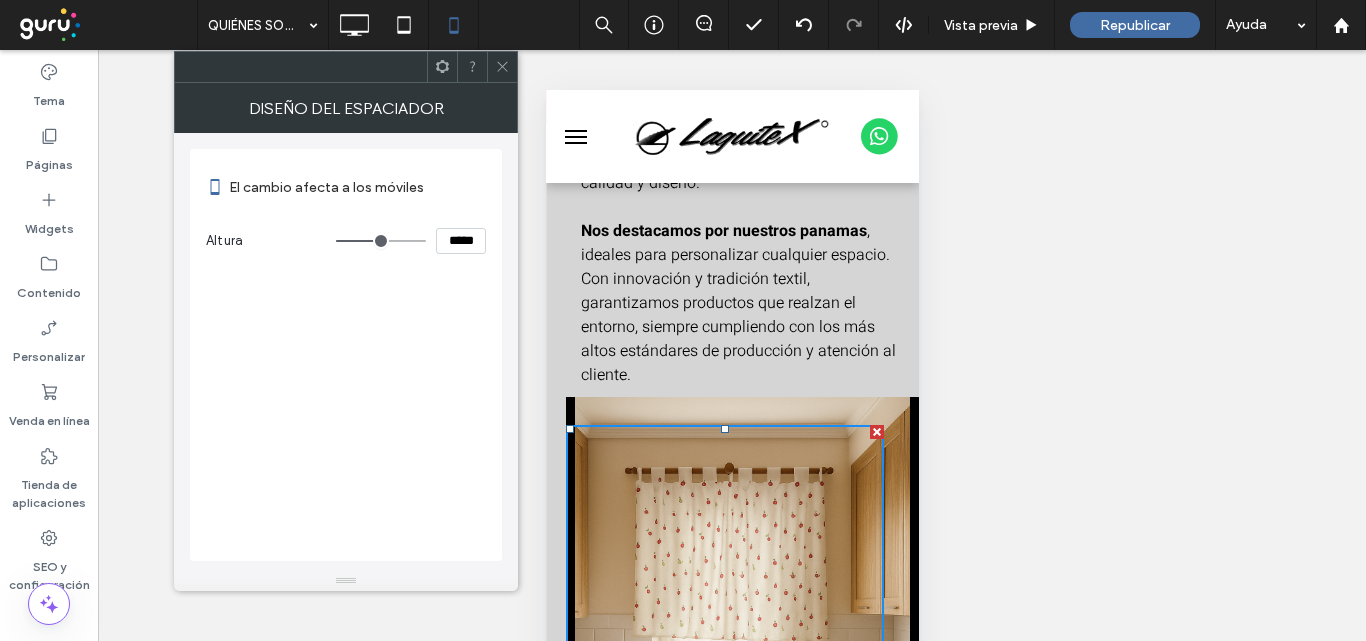click 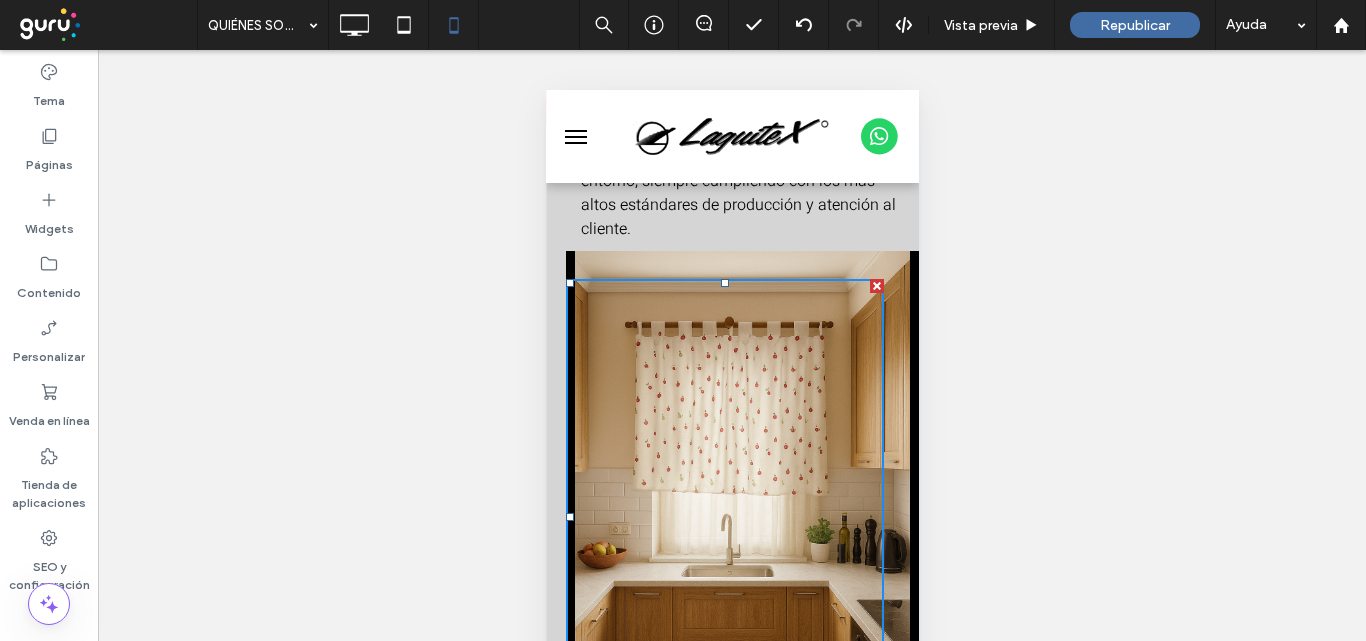 scroll, scrollTop: 3300, scrollLeft: 0, axis: vertical 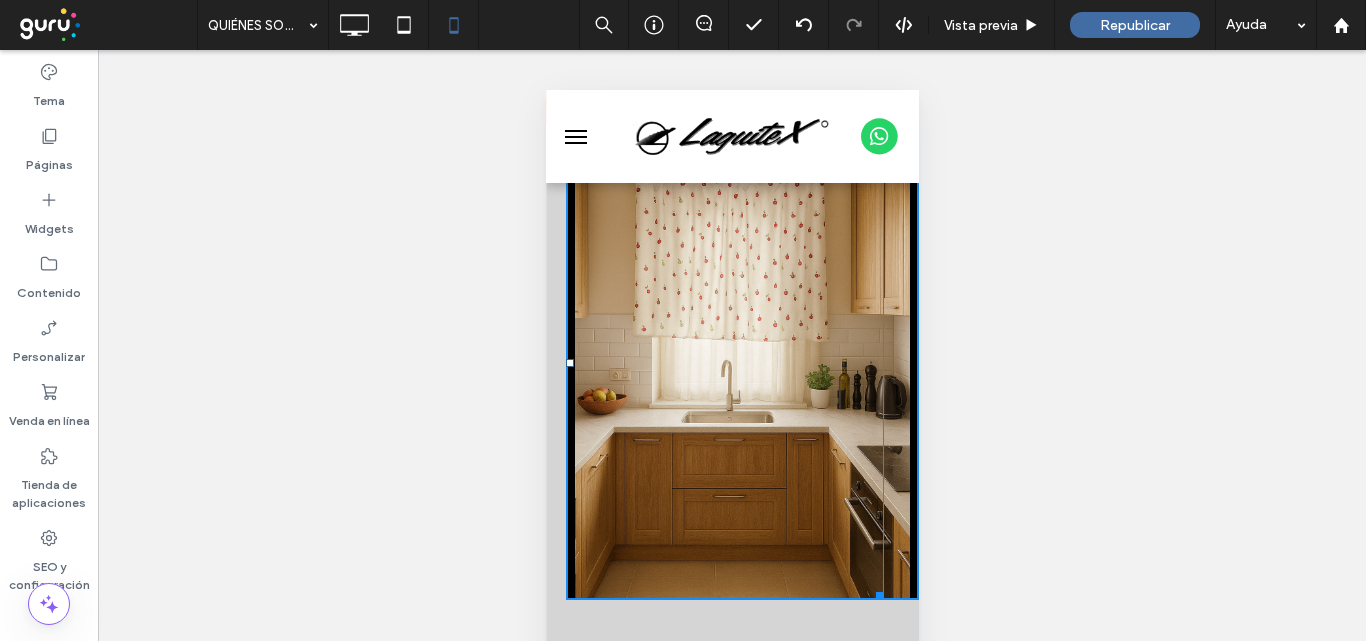 drag, startPoint x: 871, startPoint y: 570, endPoint x: 1310, endPoint y: 560, distance: 439.1139 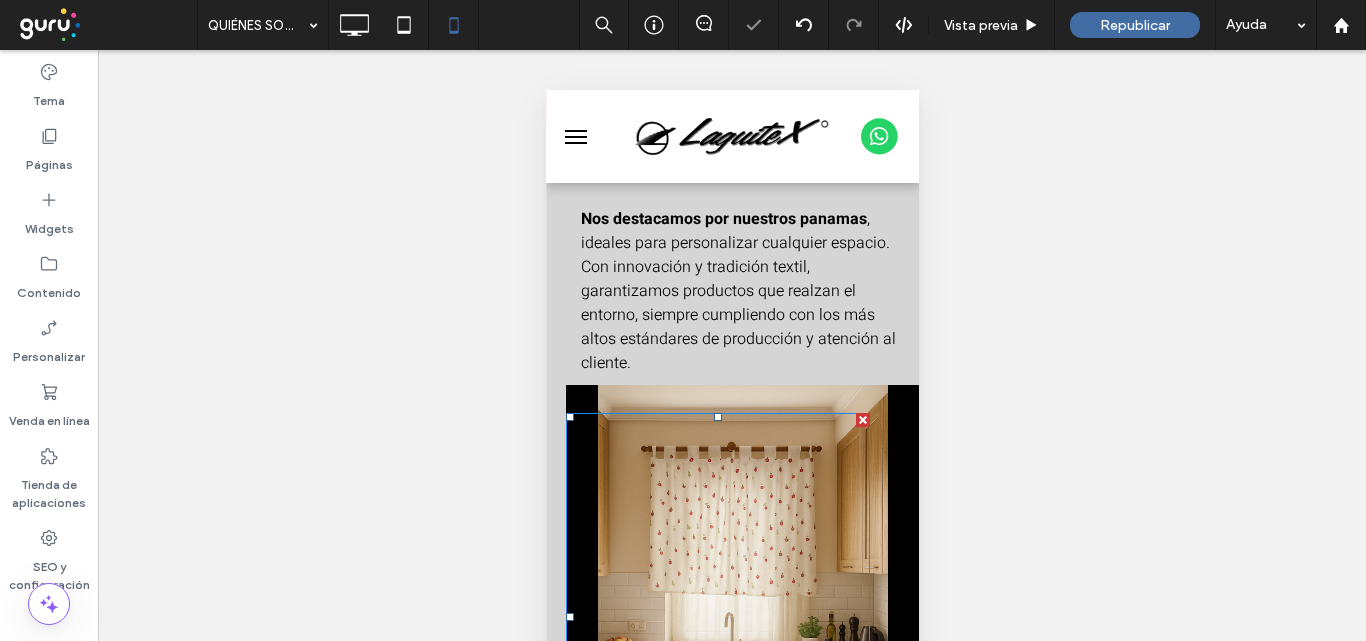 scroll, scrollTop: 3000, scrollLeft: 0, axis: vertical 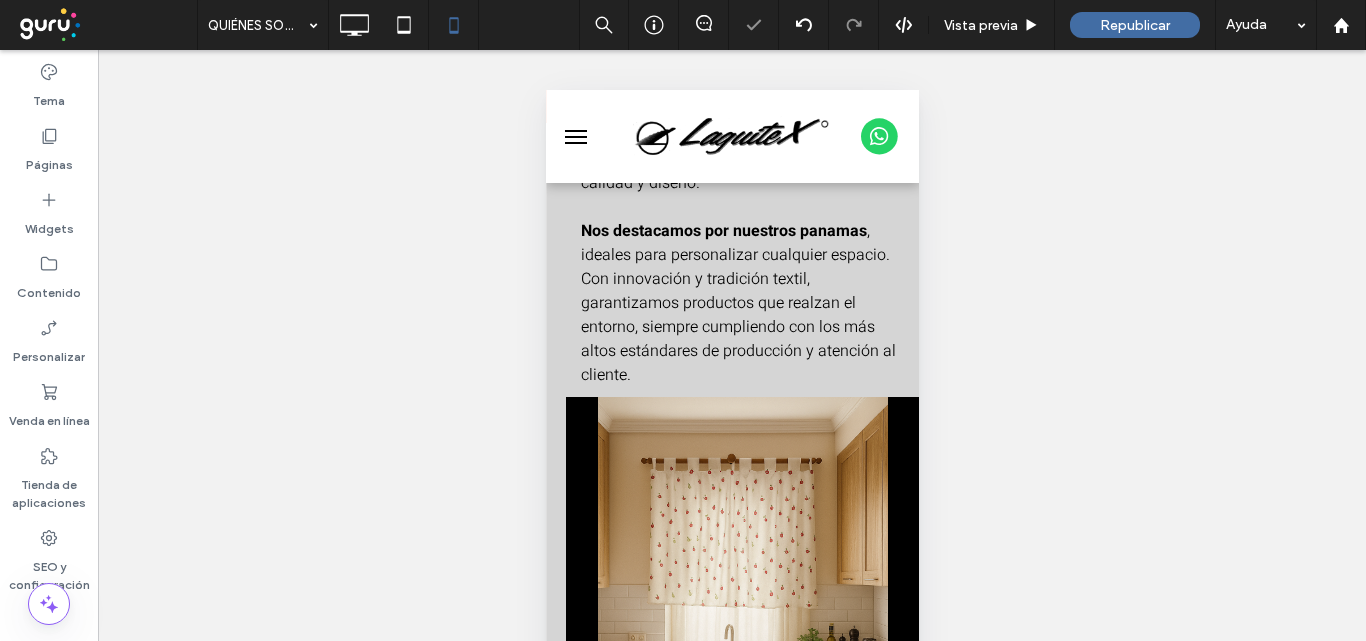 click on "Click To Paste" at bounding box center [741, 614] 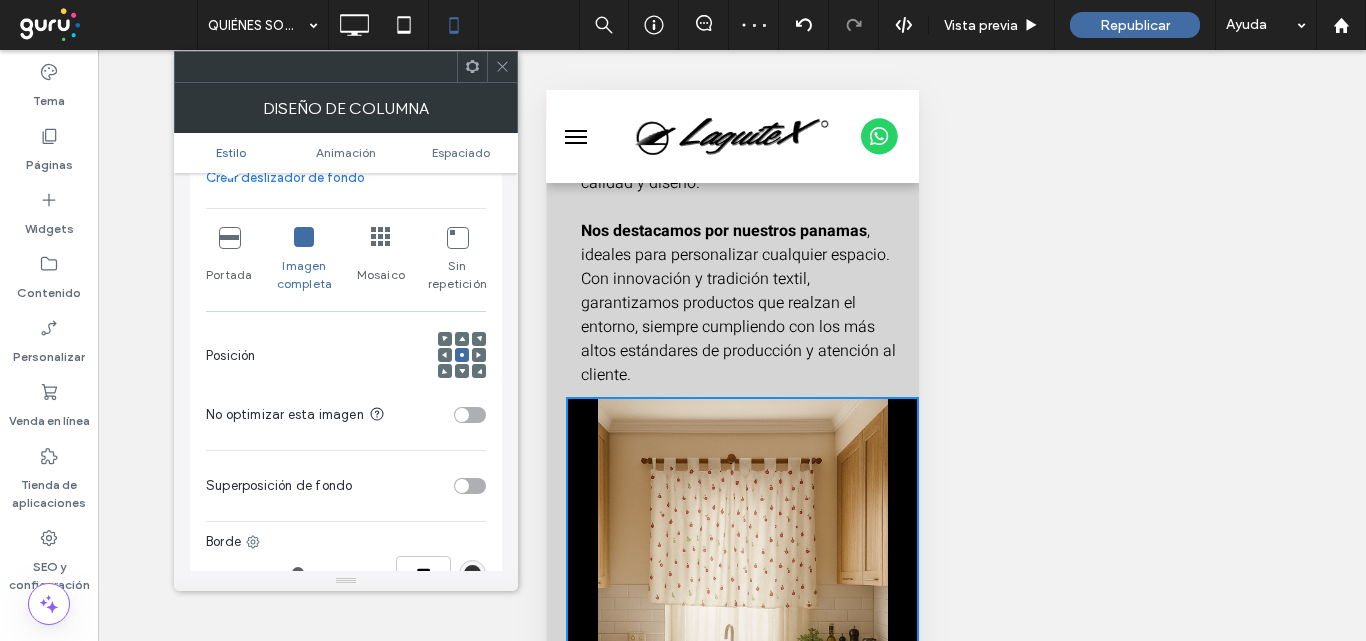 scroll, scrollTop: 500, scrollLeft: 0, axis: vertical 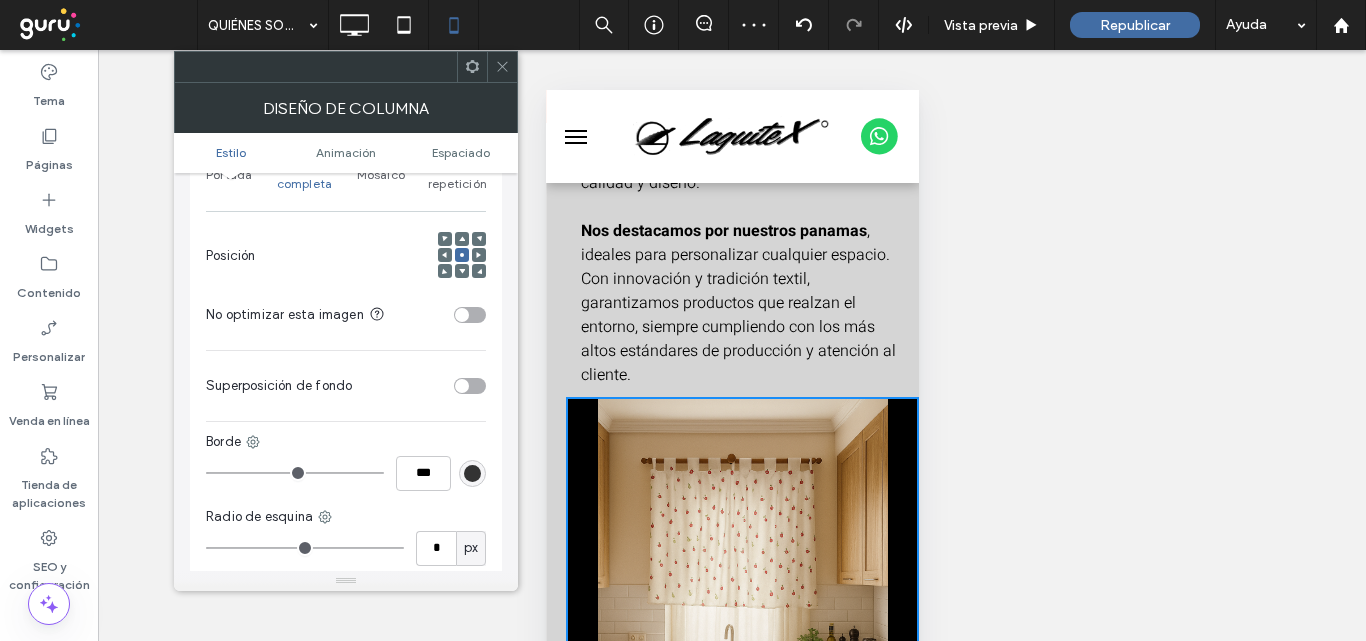 click at bounding box center (472, 473) 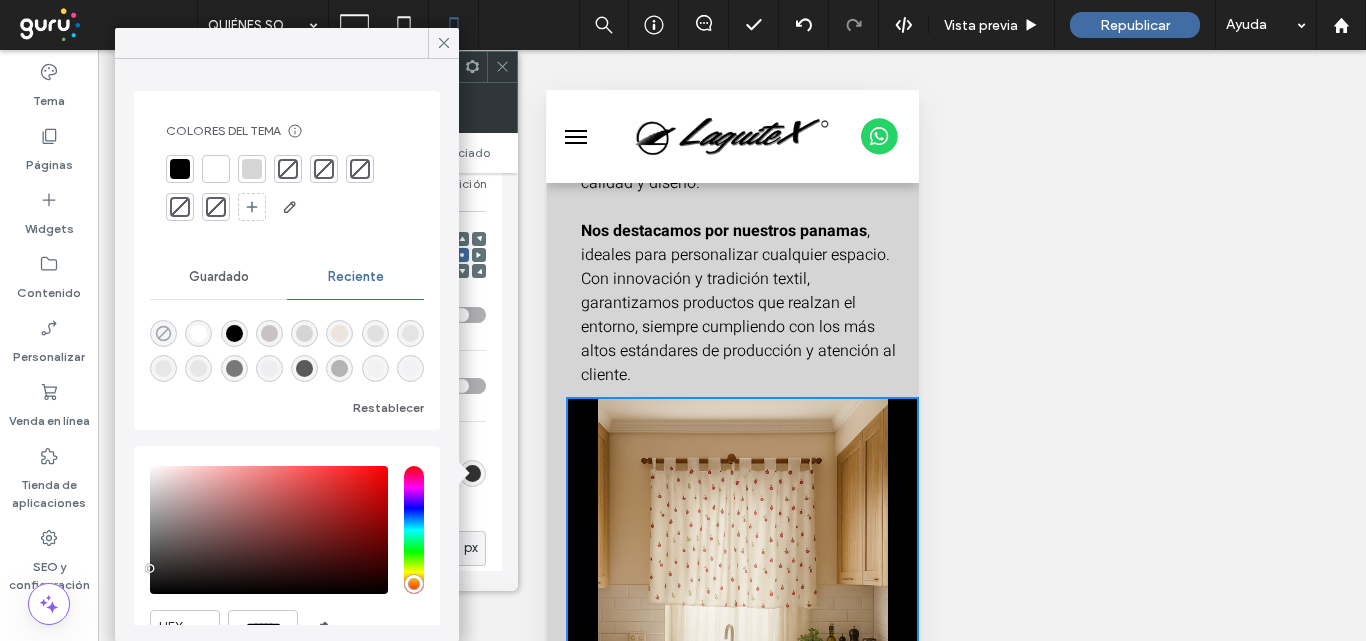 click 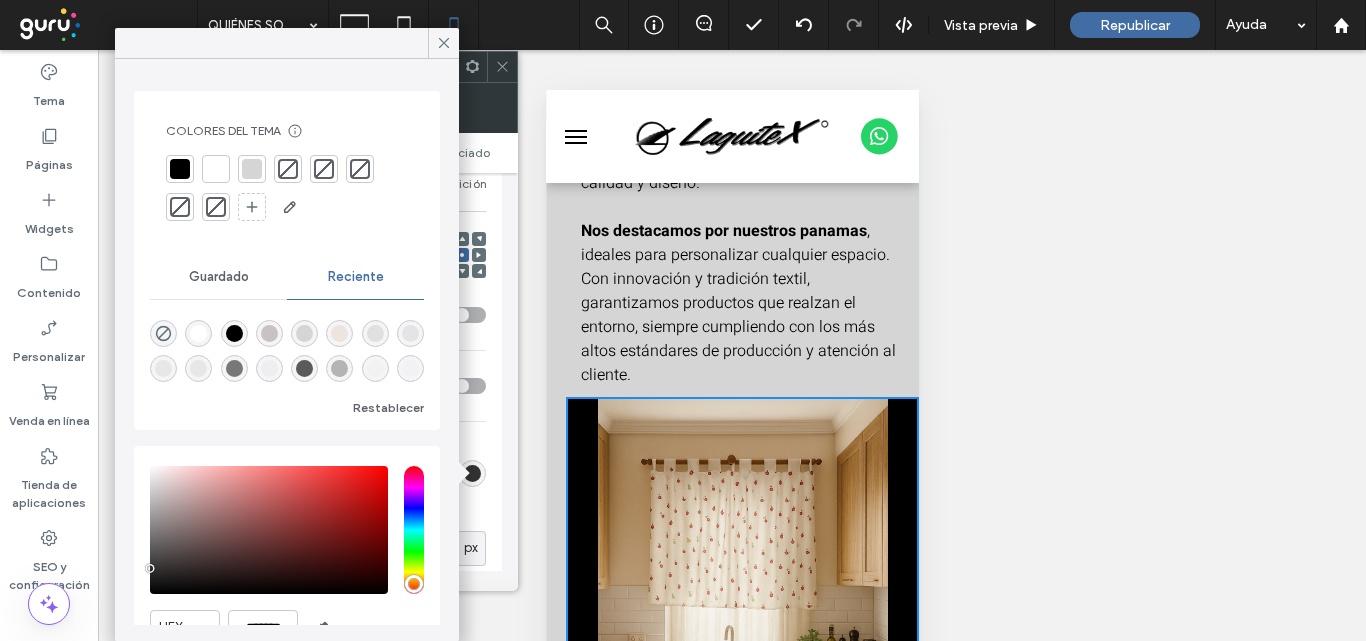 type on "*" 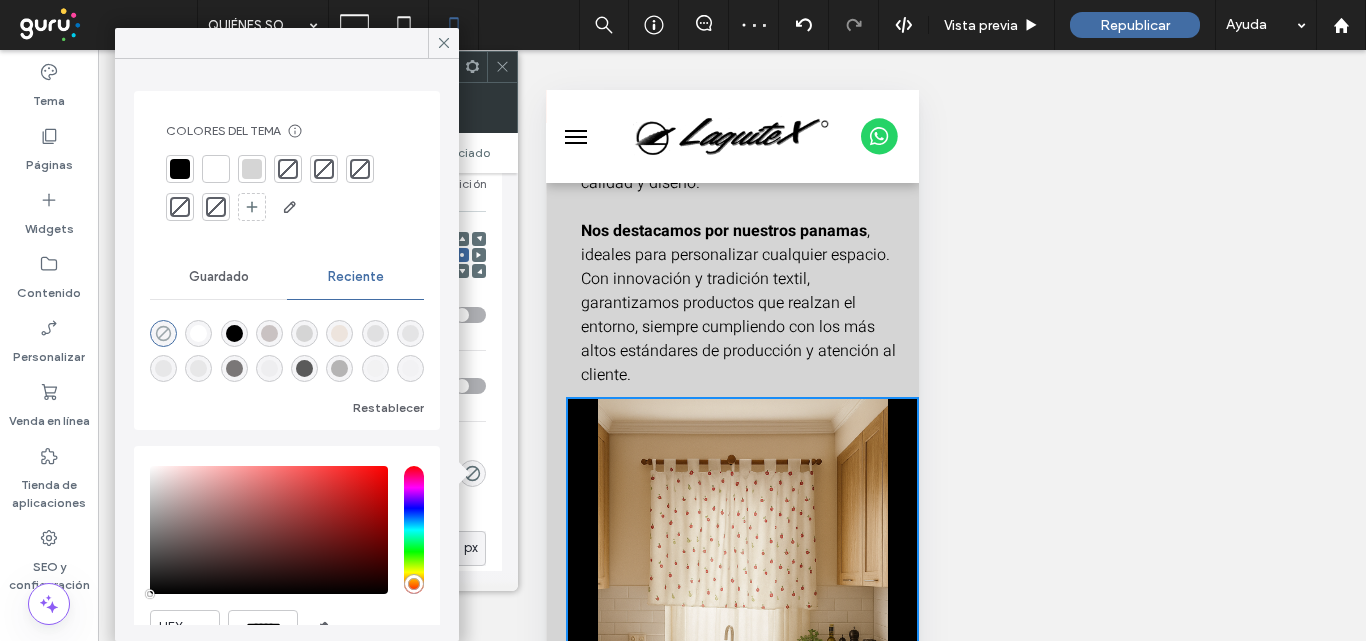 click 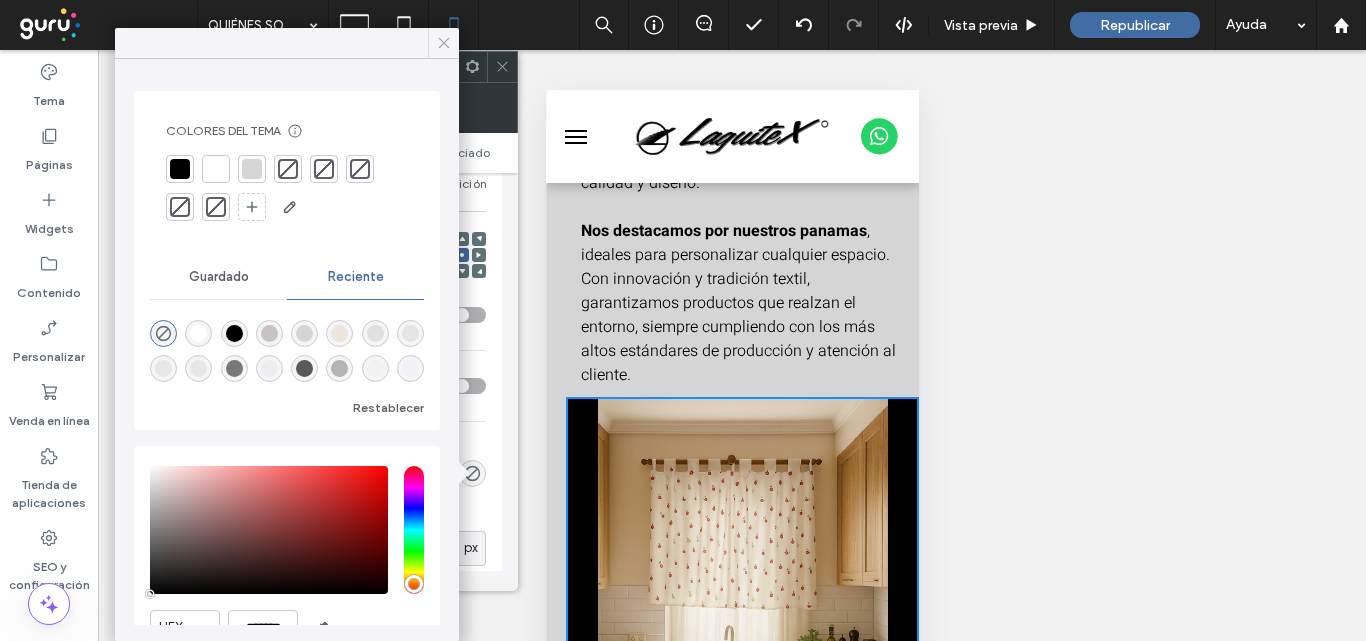 click 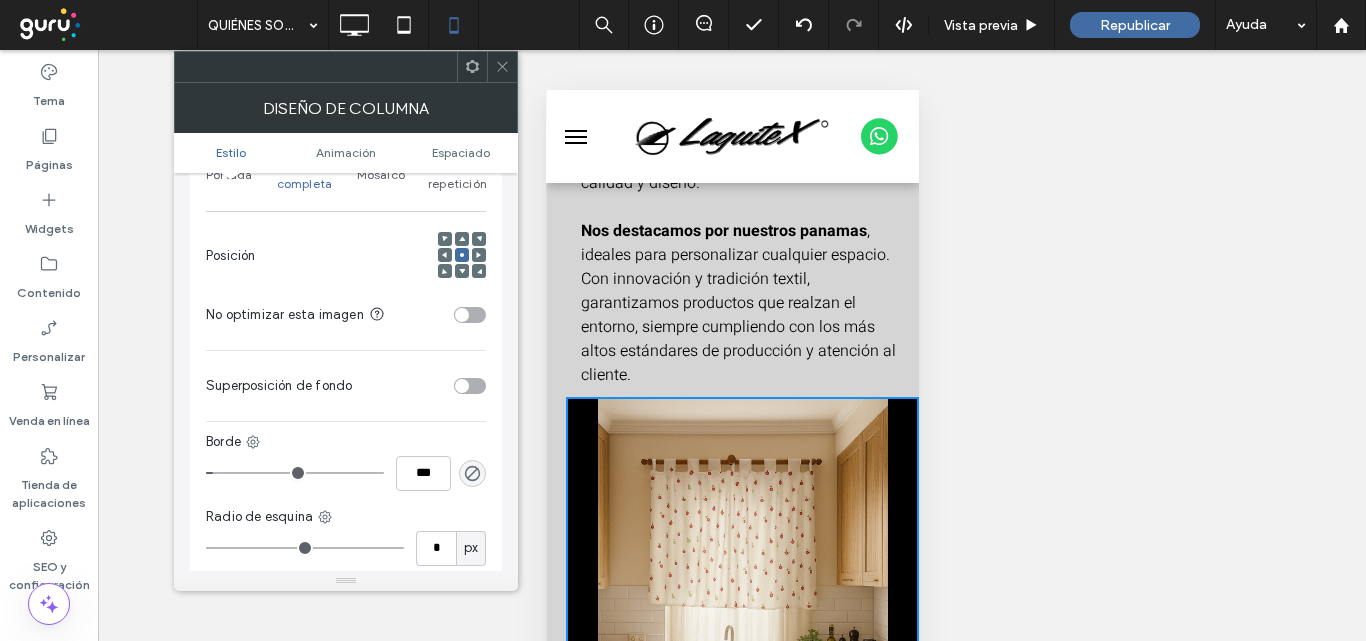 click at bounding box center [718, 629] 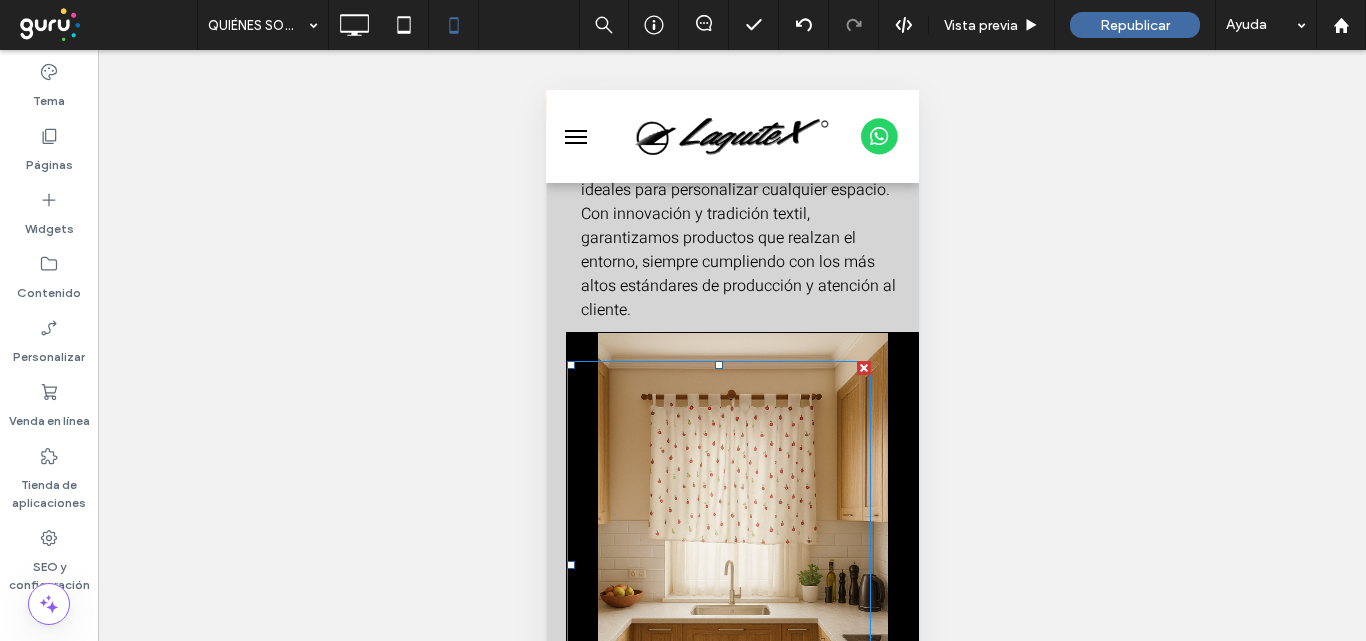 scroll, scrollTop: 3100, scrollLeft: 0, axis: vertical 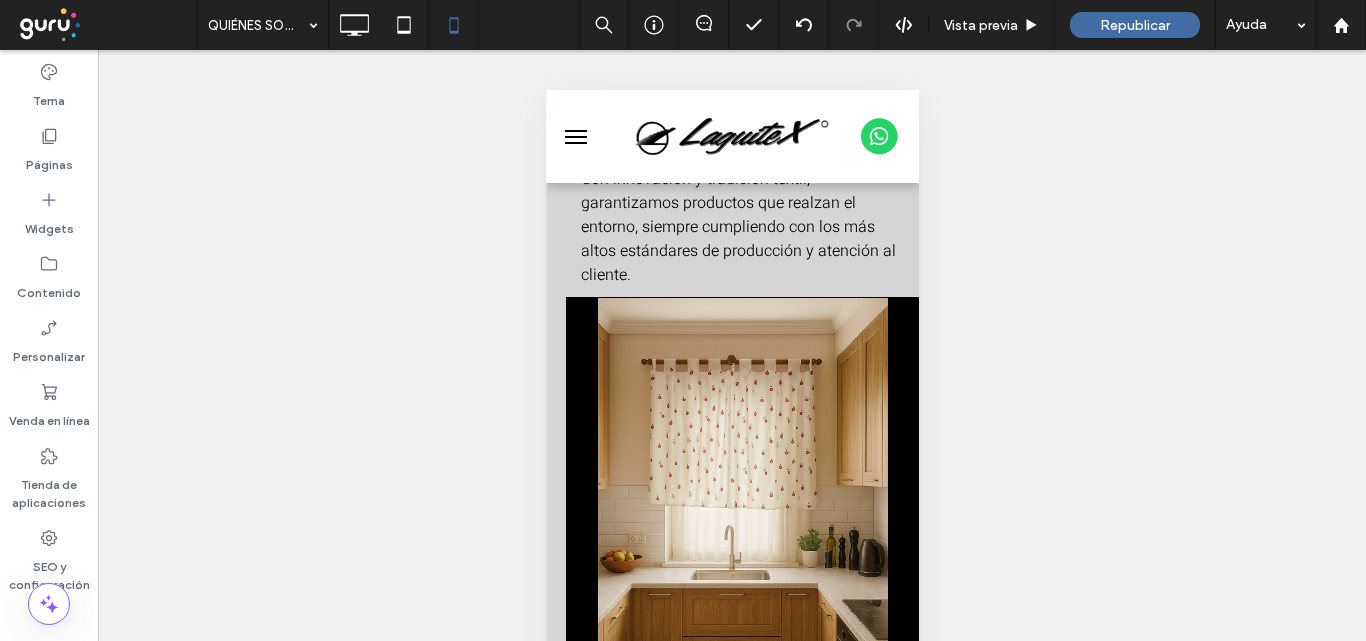 click on "Click To Paste" at bounding box center [741, 515] 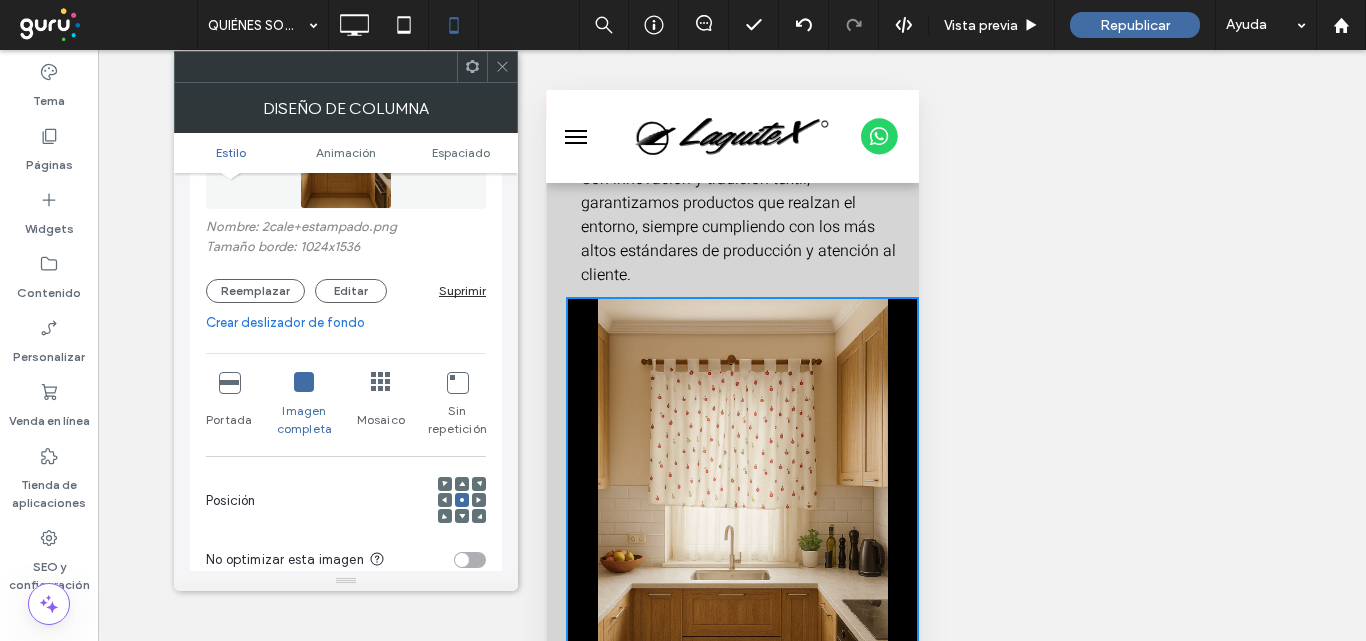 scroll, scrollTop: 300, scrollLeft: 0, axis: vertical 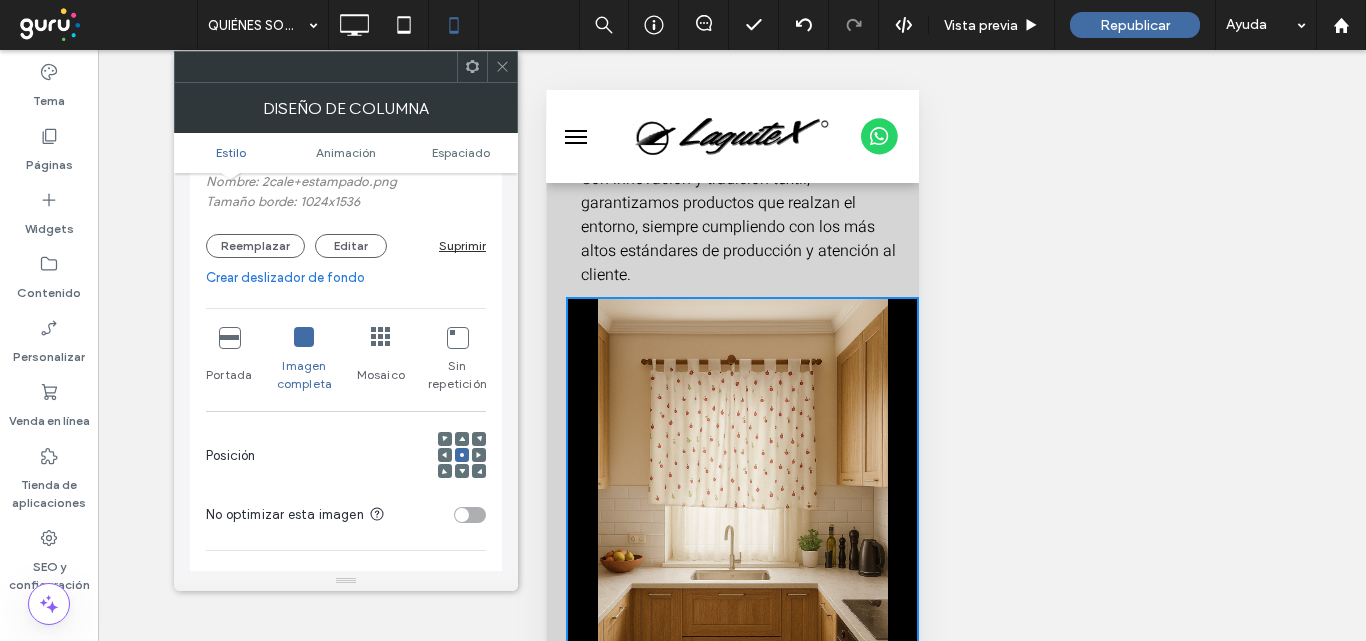 click at bounding box center (229, 337) 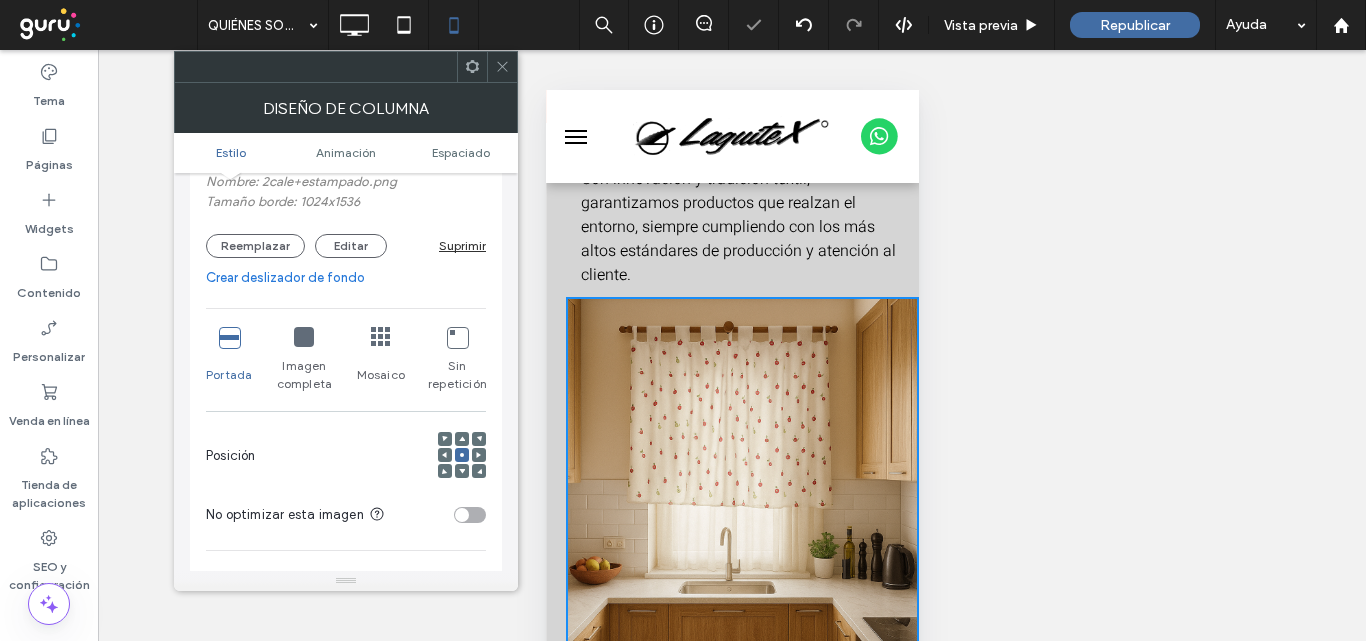 click 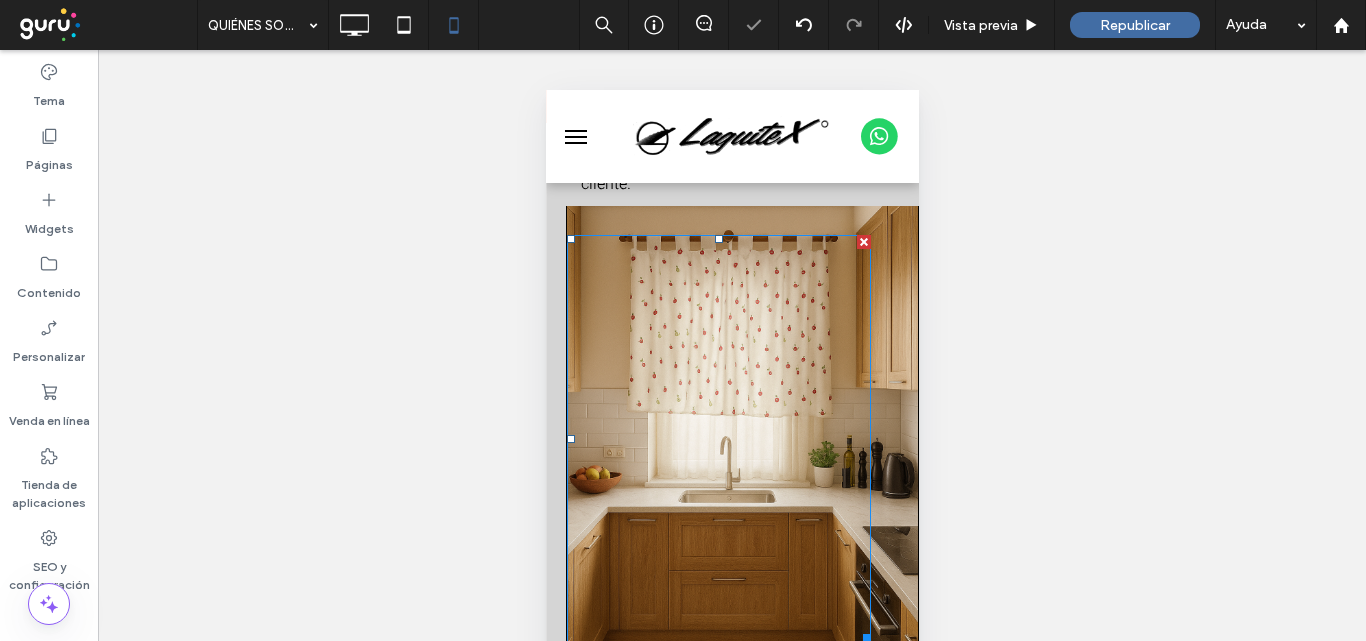 scroll, scrollTop: 3300, scrollLeft: 0, axis: vertical 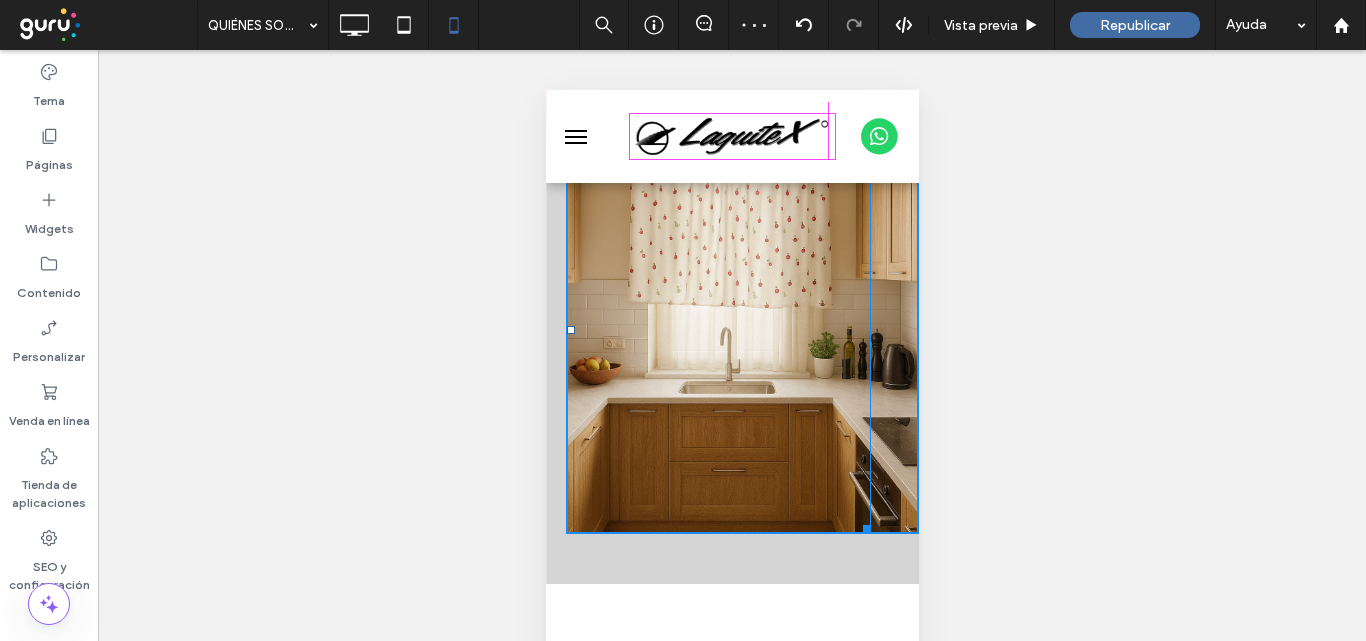 drag, startPoint x: 866, startPoint y: 500, endPoint x: 1376, endPoint y: 550, distance: 512.4451 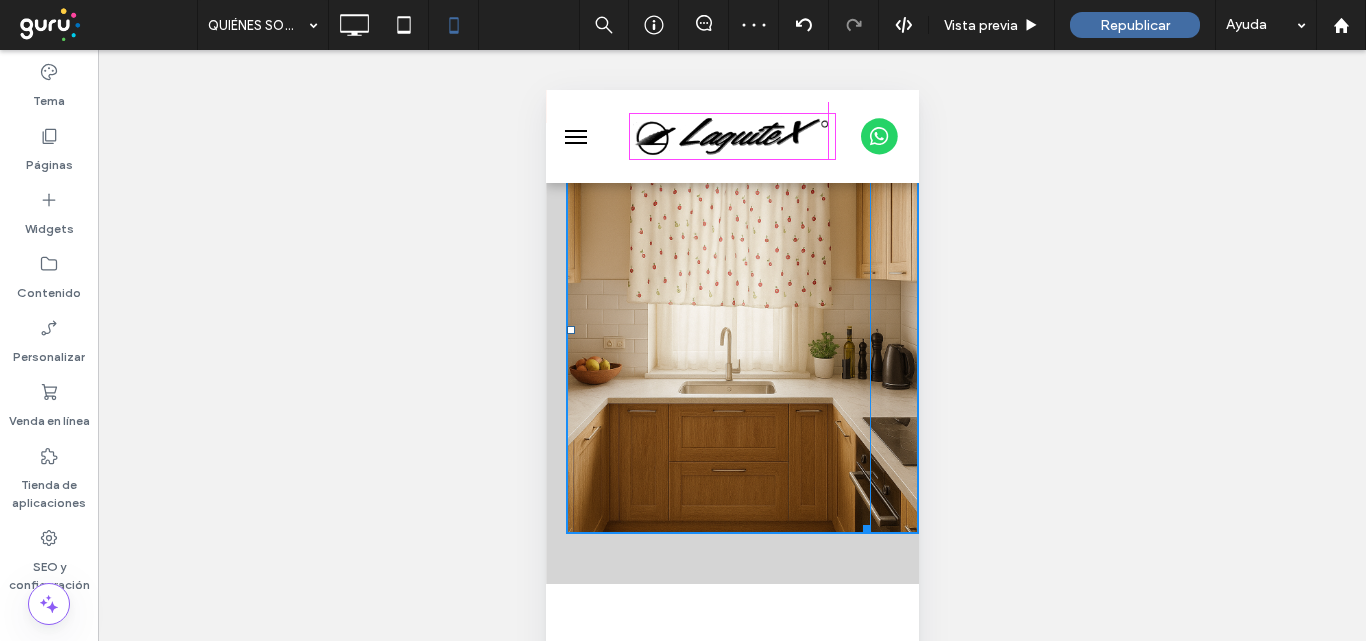 click at bounding box center (862, 525) 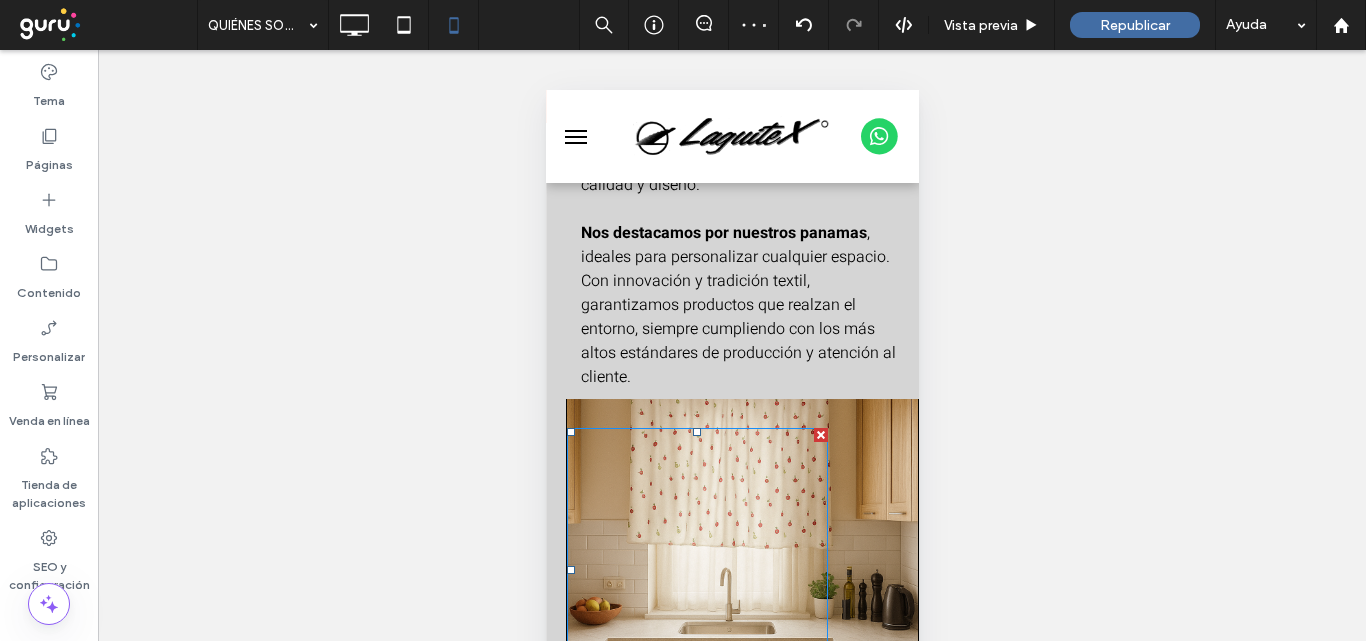 scroll, scrollTop: 3000, scrollLeft: 0, axis: vertical 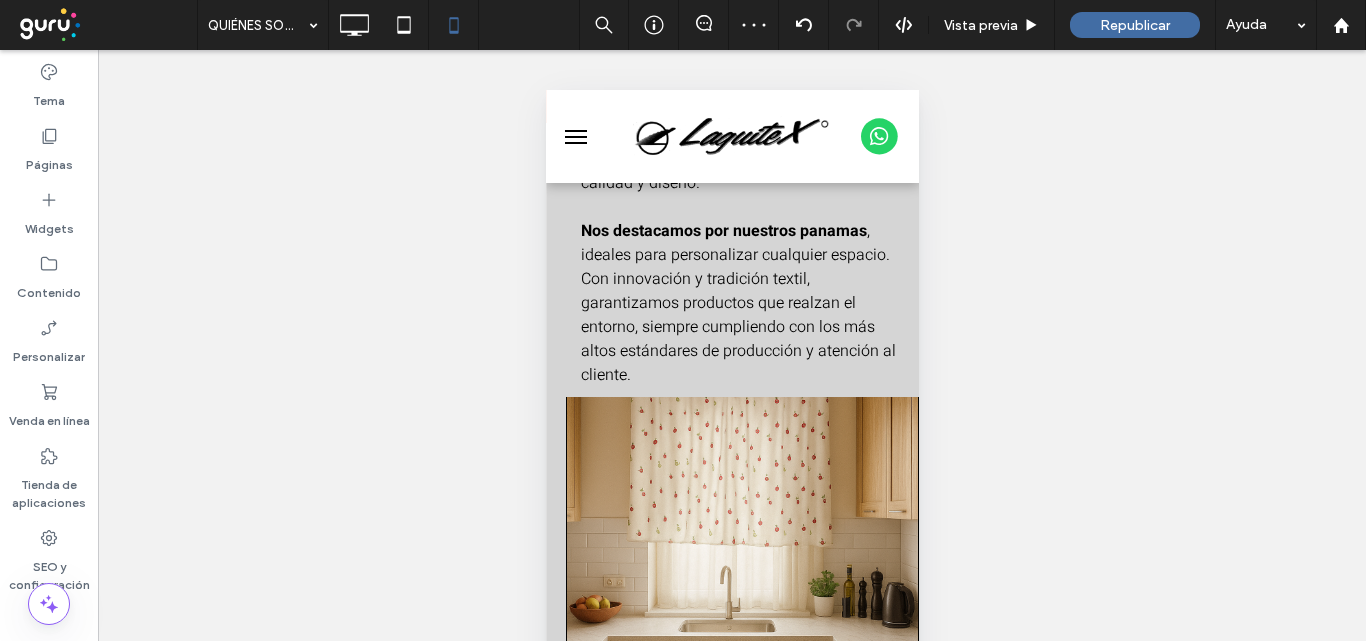 click on "Click To Paste
Diseñamos telas que transforman espacios
En nuestra fábrica, producimos
telas de alta calidad   especializadas en cortinados, atendiendo exclusivamente a las necesidades del mercado mayorista.
Con amplia
variedad de textiles como gasas, voiles, voile lino, tusor y gross en tonos crudos y una paleta de colores diversos , cada tela refleja nuestro compromiso con la calidad y diseño.
Nos destacamos por nuestros panamas , ideales para personalizar cualquier espacio. Con innovación y tradición textil, garantizamos productos que realzan el entorno, siempre cumpliendo con los más altos estándares de producción y atención al cliente.
Click To Paste
Fila + Añadir sección" at bounding box center [731, 233] 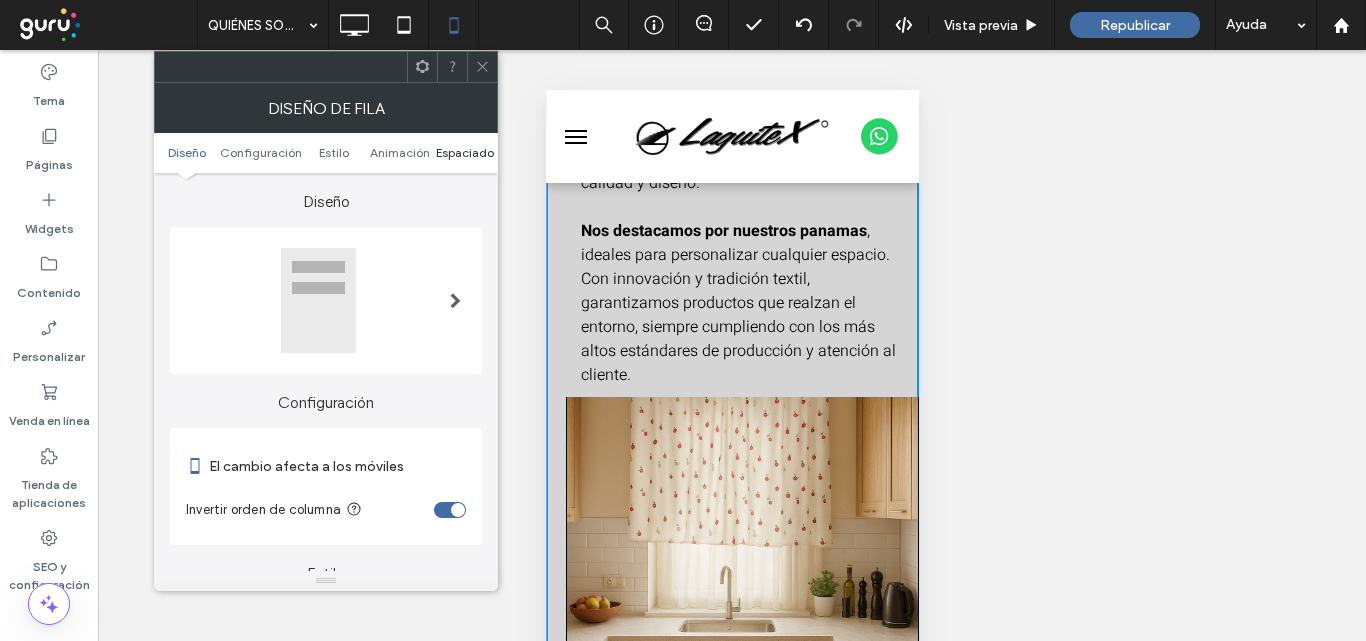 click on "Espaciado" at bounding box center [465, 152] 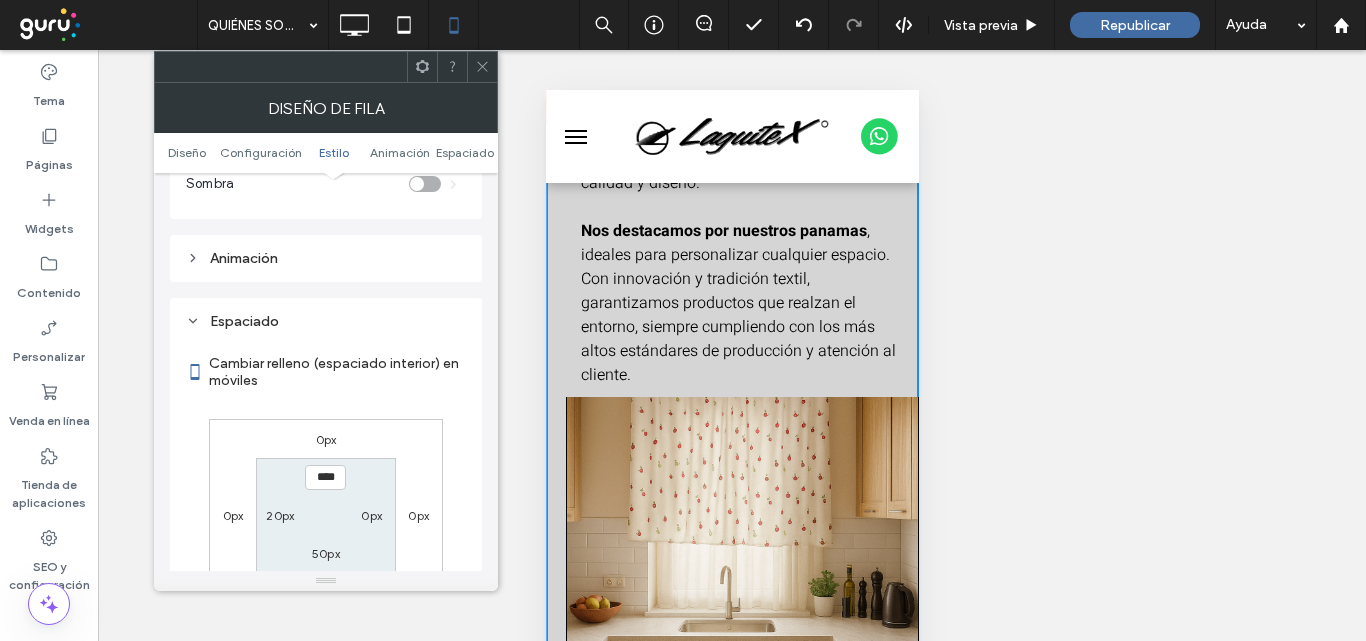 scroll, scrollTop: 766, scrollLeft: 0, axis: vertical 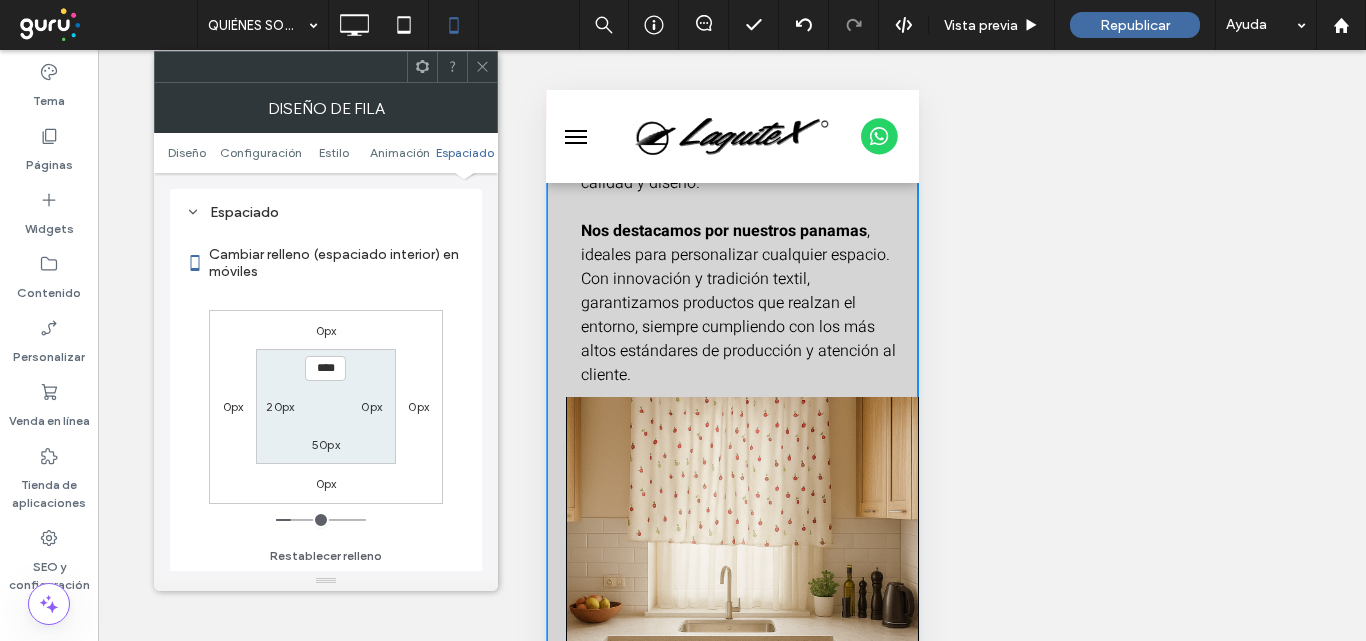 click on "0px" at bounding box center (371, 406) 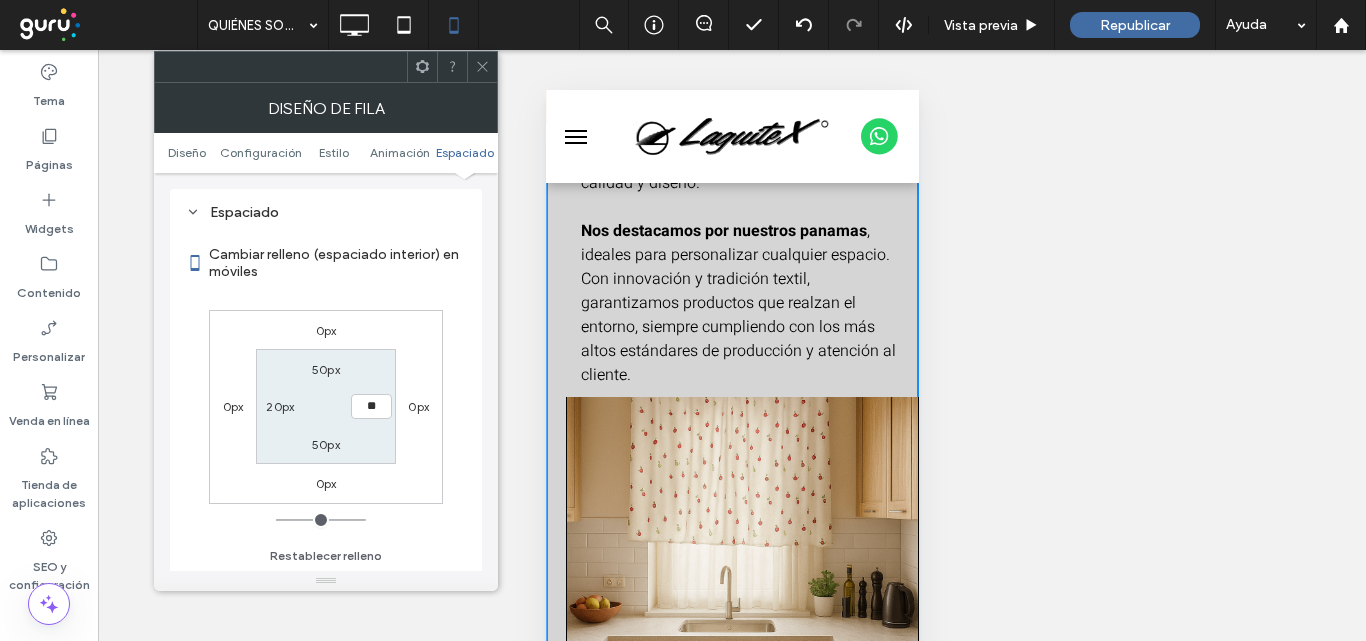 type on "**" 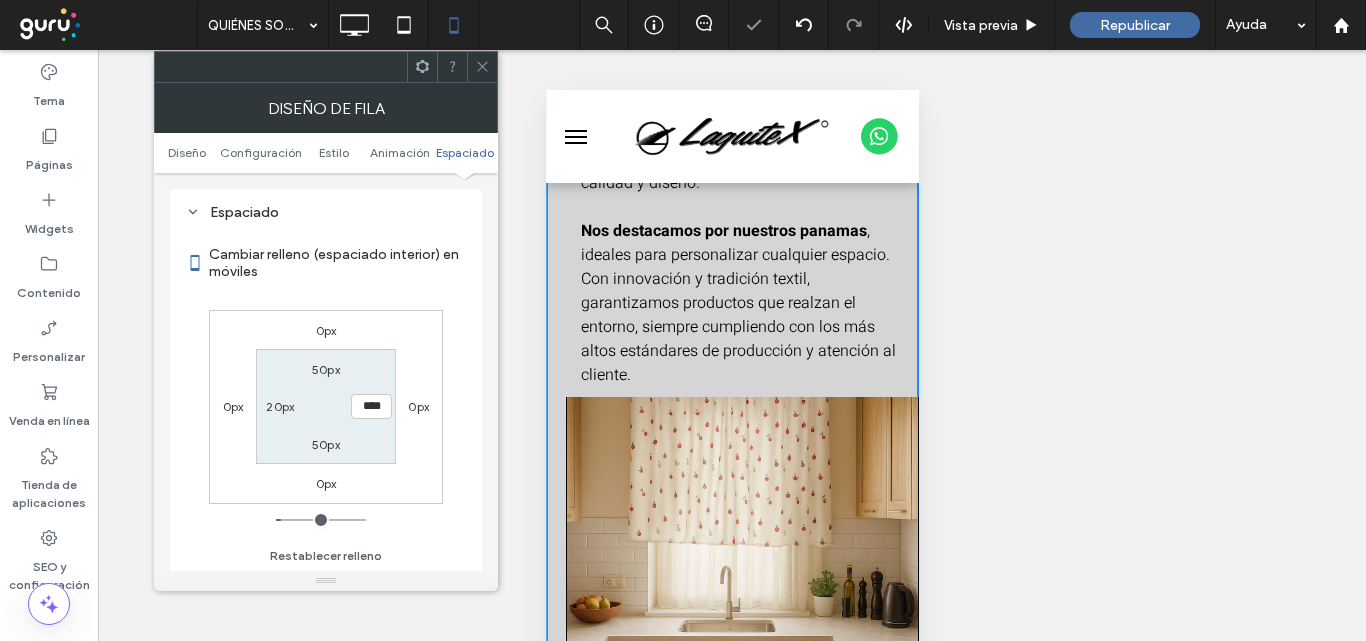 click on "20px" at bounding box center [280, 406] 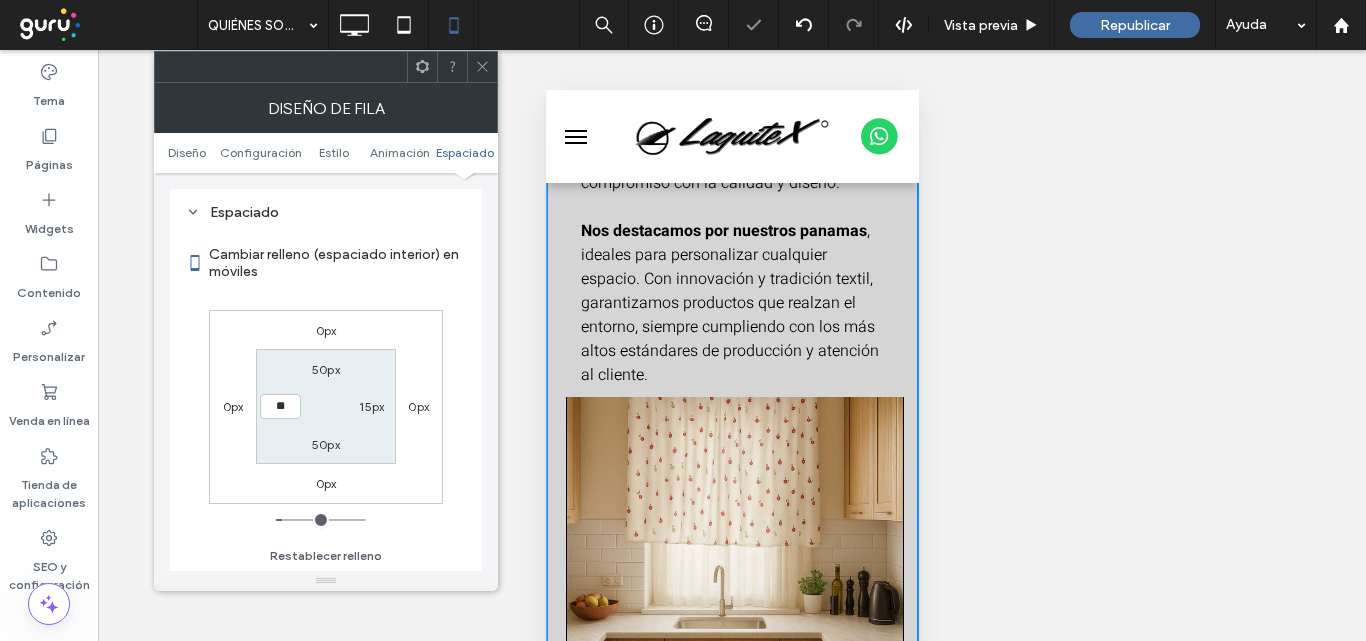 type on "**" 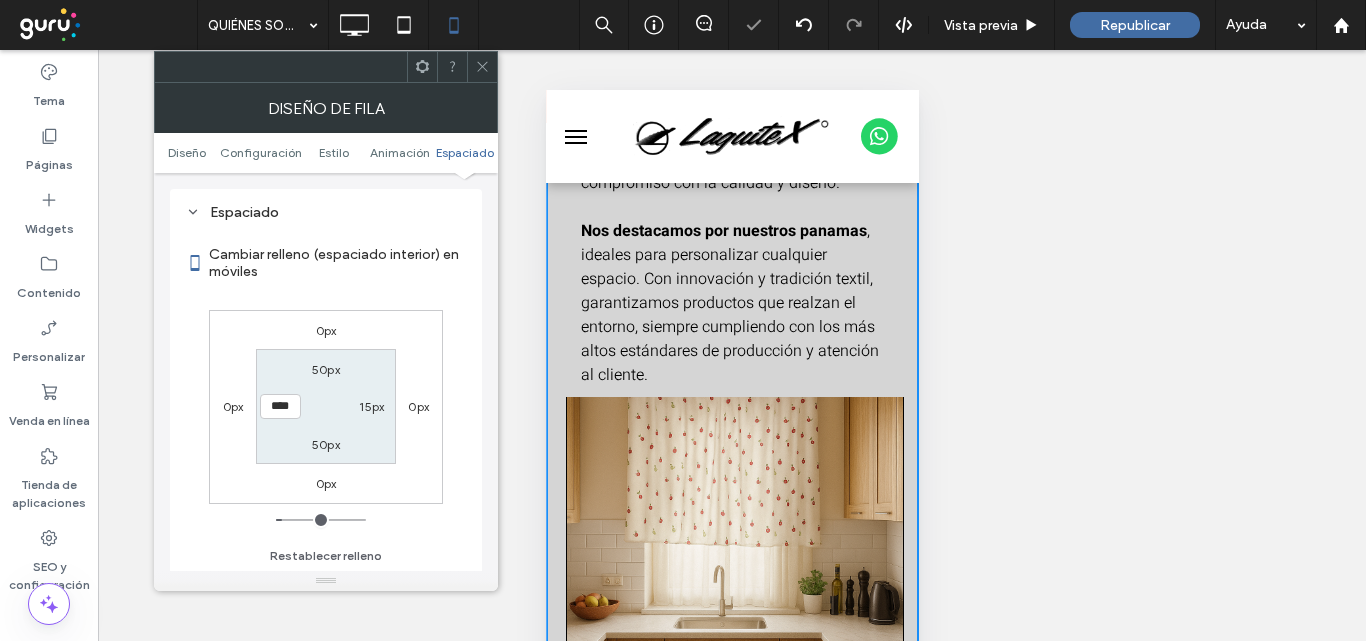 click on "0px 0px 0px 0px 50px 15px 50px ****" at bounding box center [326, 407] 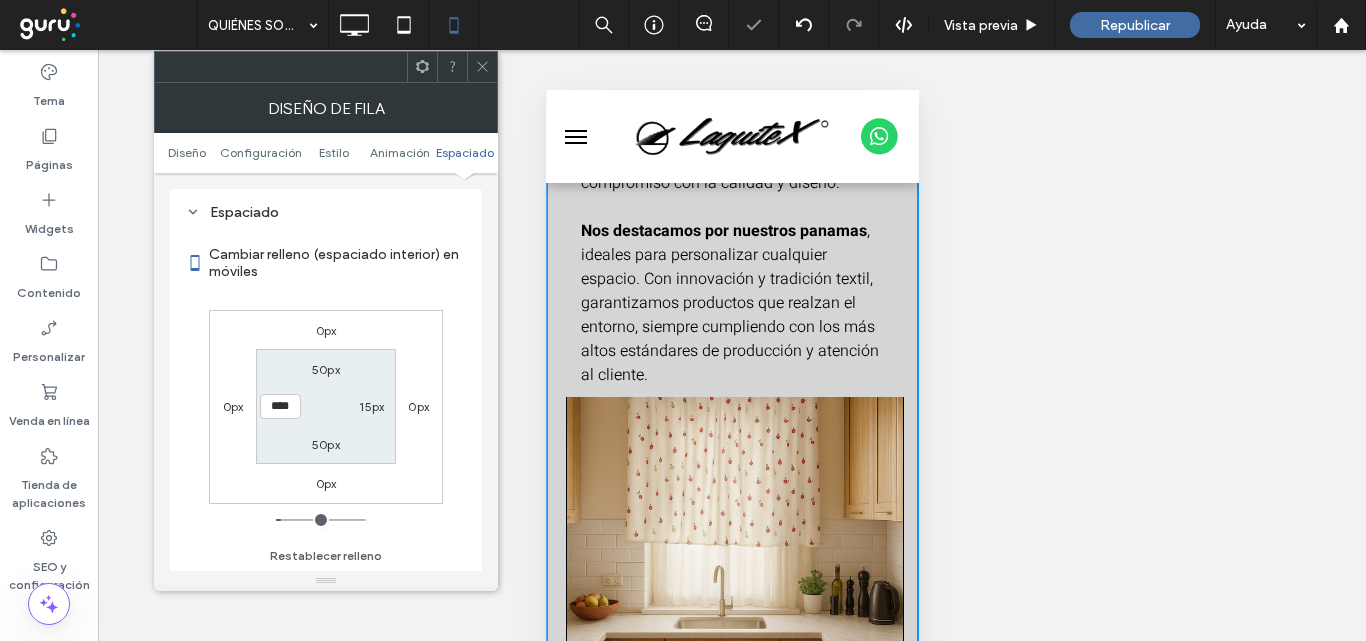 click on "0px" at bounding box center [418, 406] 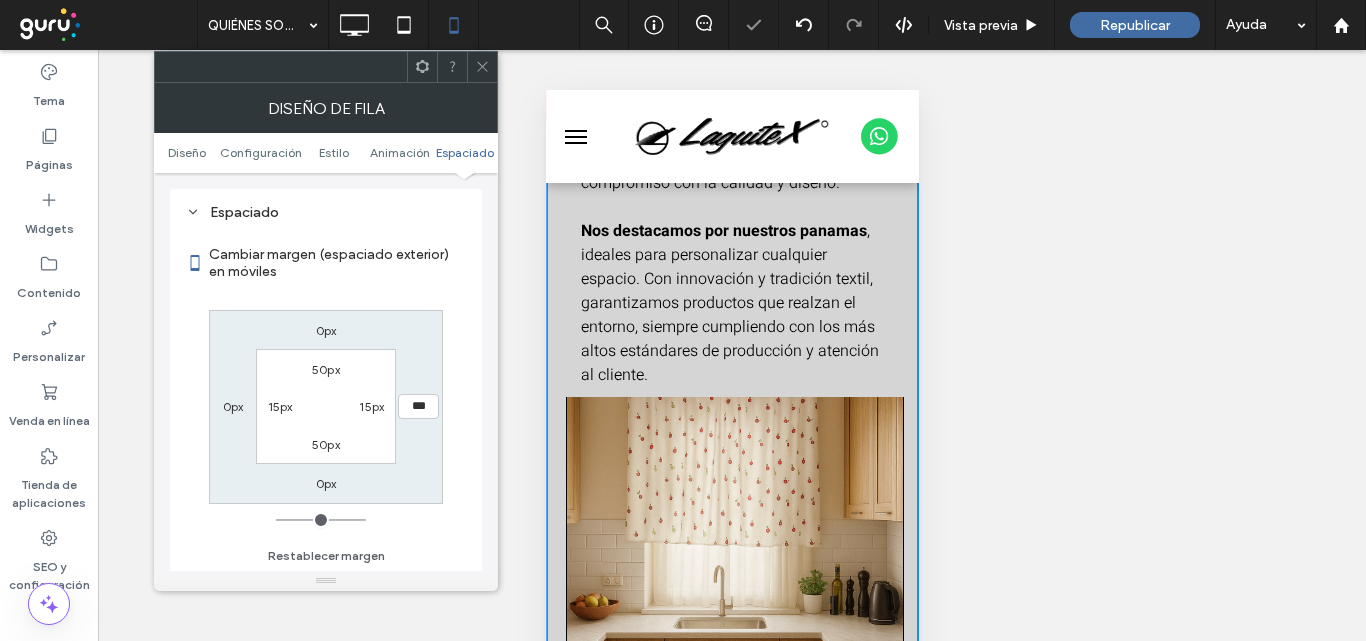click on "0px *** 0px 0px 50px 15px 50px 15px" at bounding box center (326, 407) 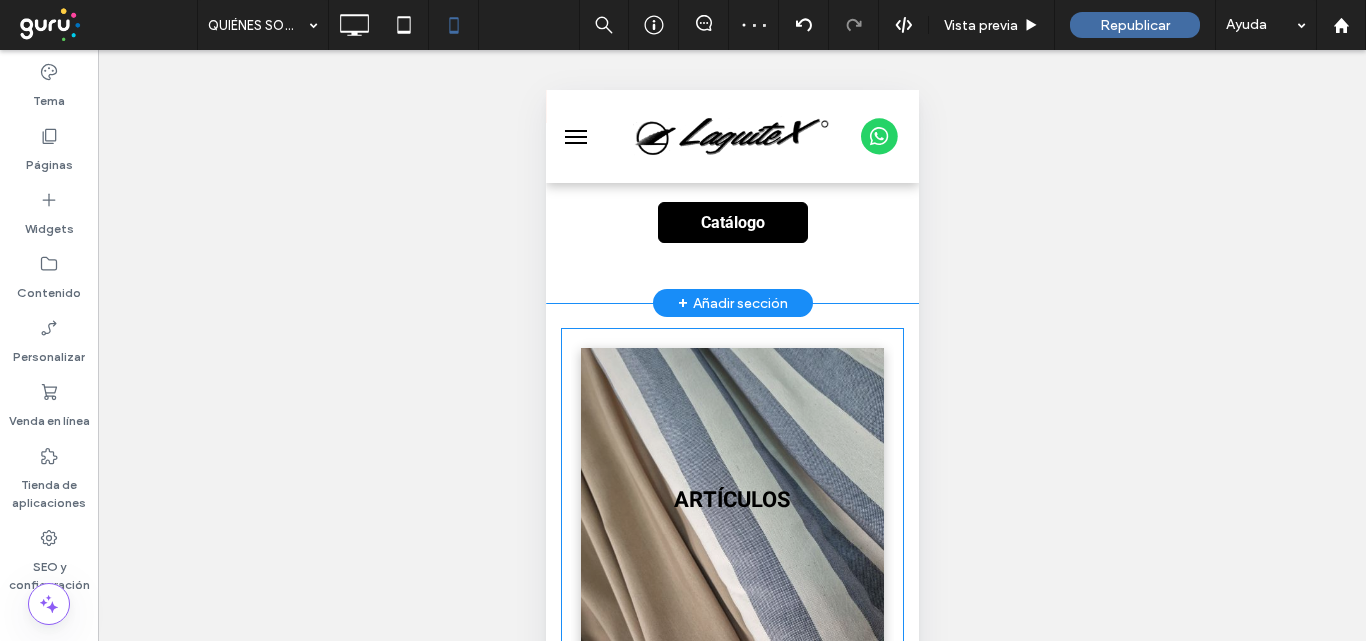 scroll, scrollTop: 3700, scrollLeft: 0, axis: vertical 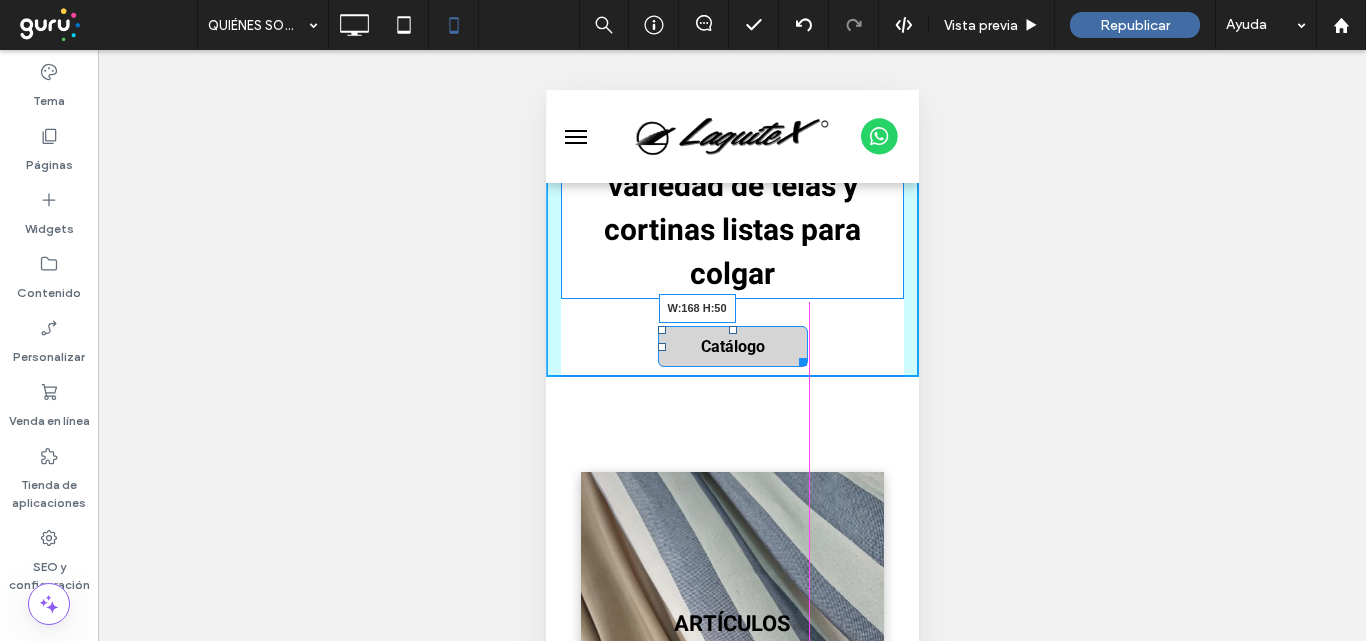 drag, startPoint x: 785, startPoint y: 335, endPoint x: 790, endPoint y: 344, distance: 10.29563 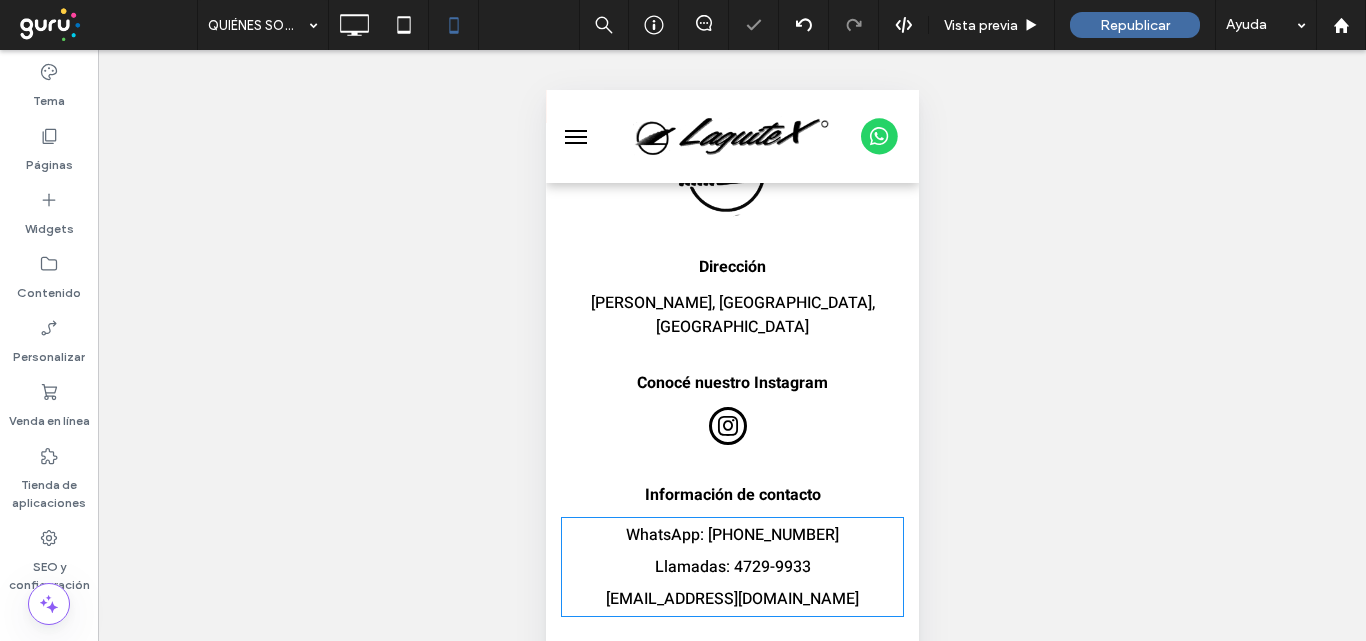 scroll, scrollTop: 4942, scrollLeft: 0, axis: vertical 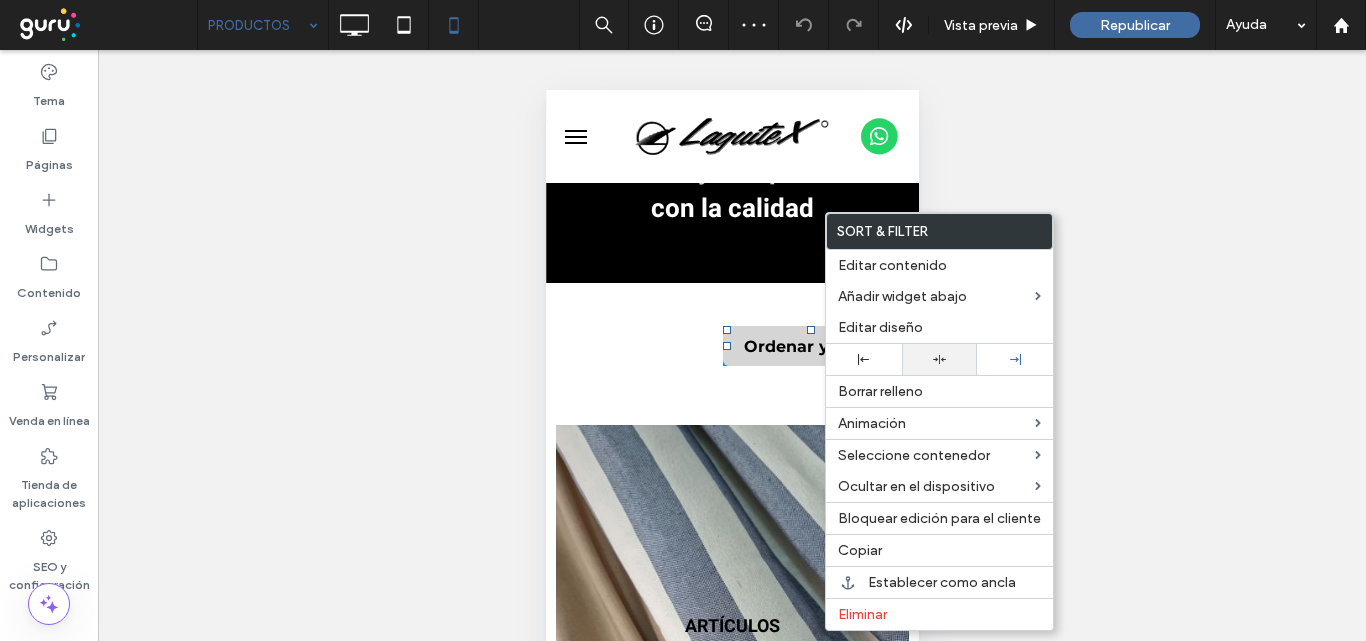 click at bounding box center (940, 359) 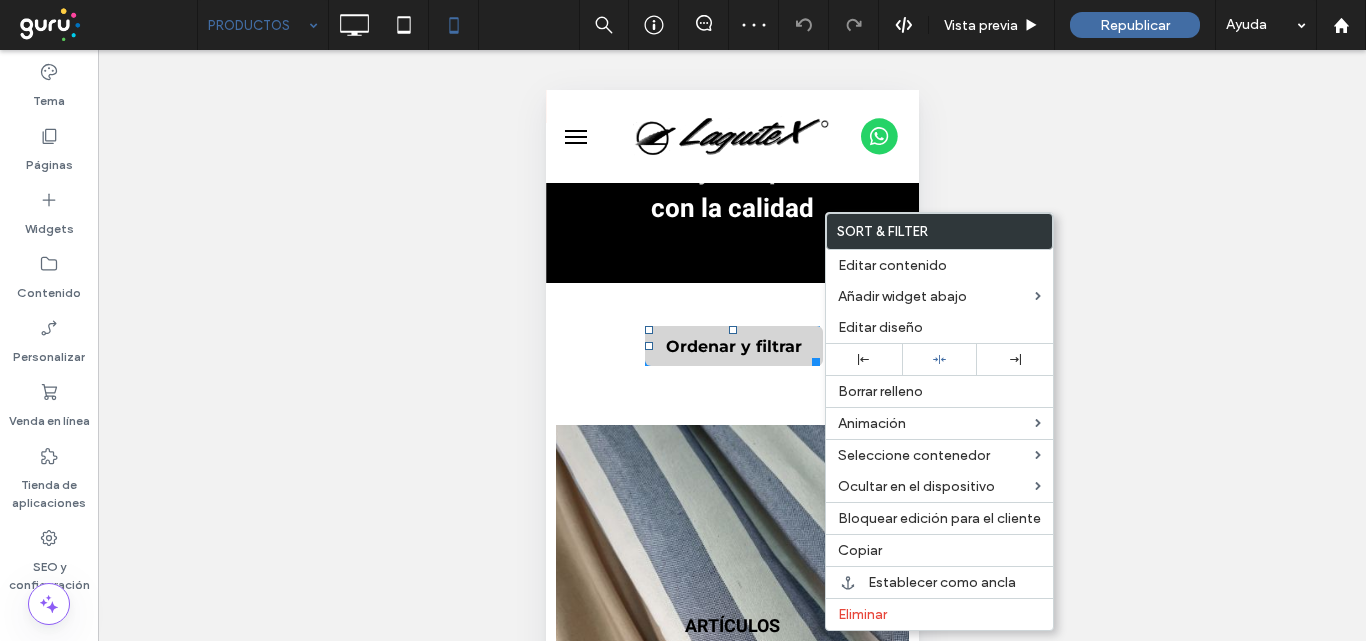 click at bounding box center (683, 320) 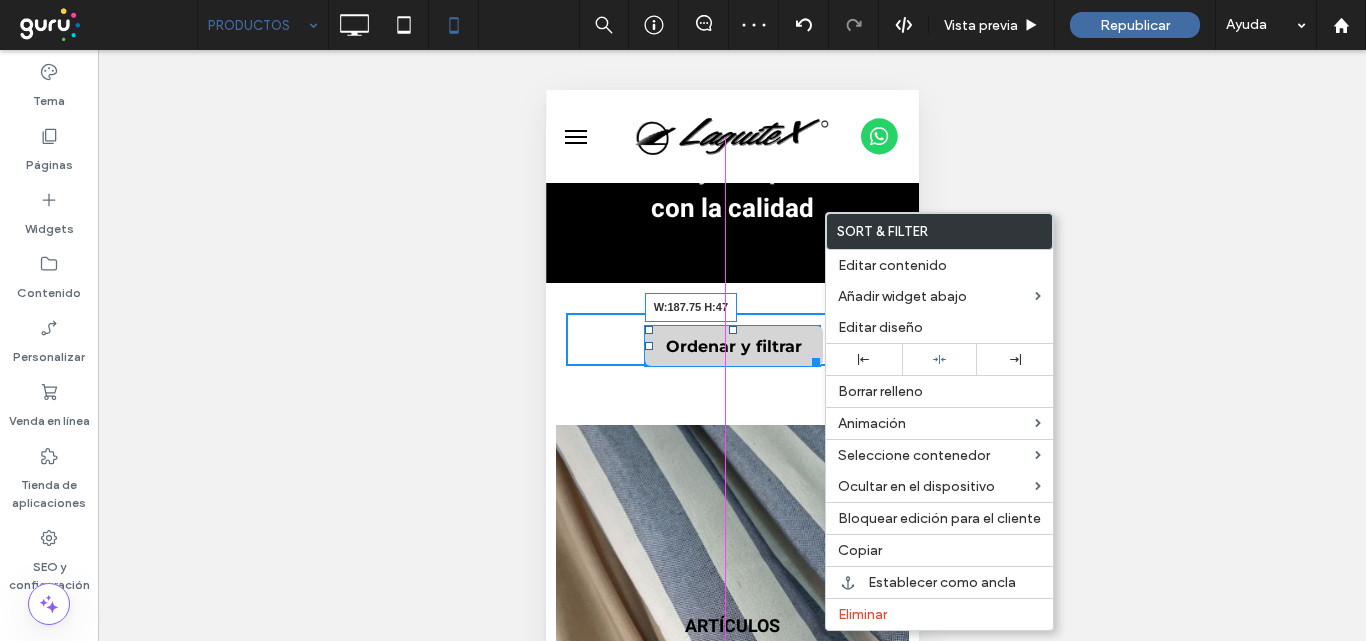 click at bounding box center (811, 358) 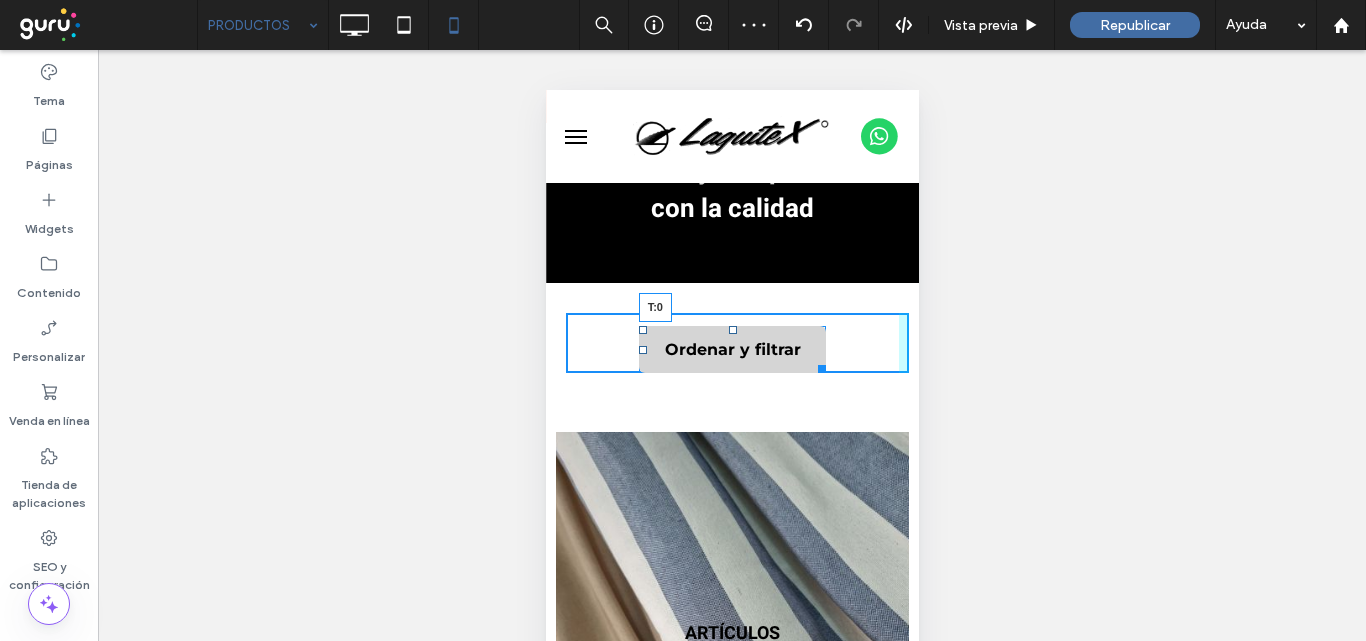 drag, startPoint x: 723, startPoint y: 329, endPoint x: 725, endPoint y: 319, distance: 10.198039 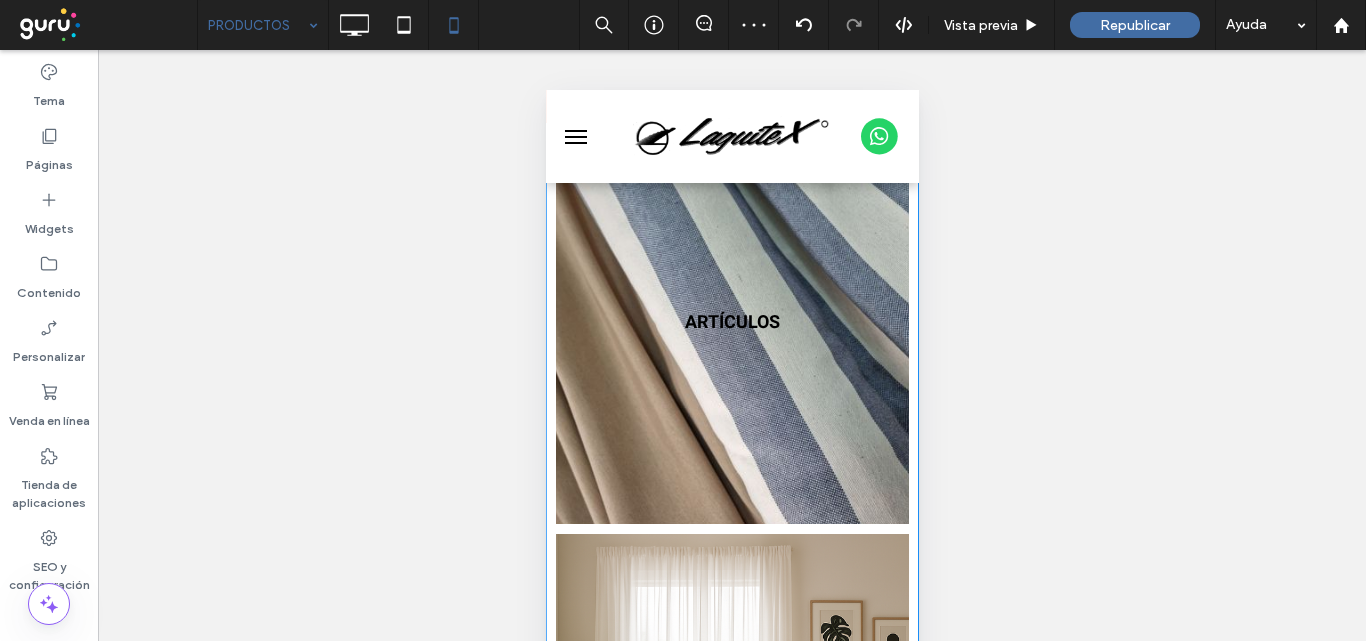 scroll, scrollTop: 900, scrollLeft: 0, axis: vertical 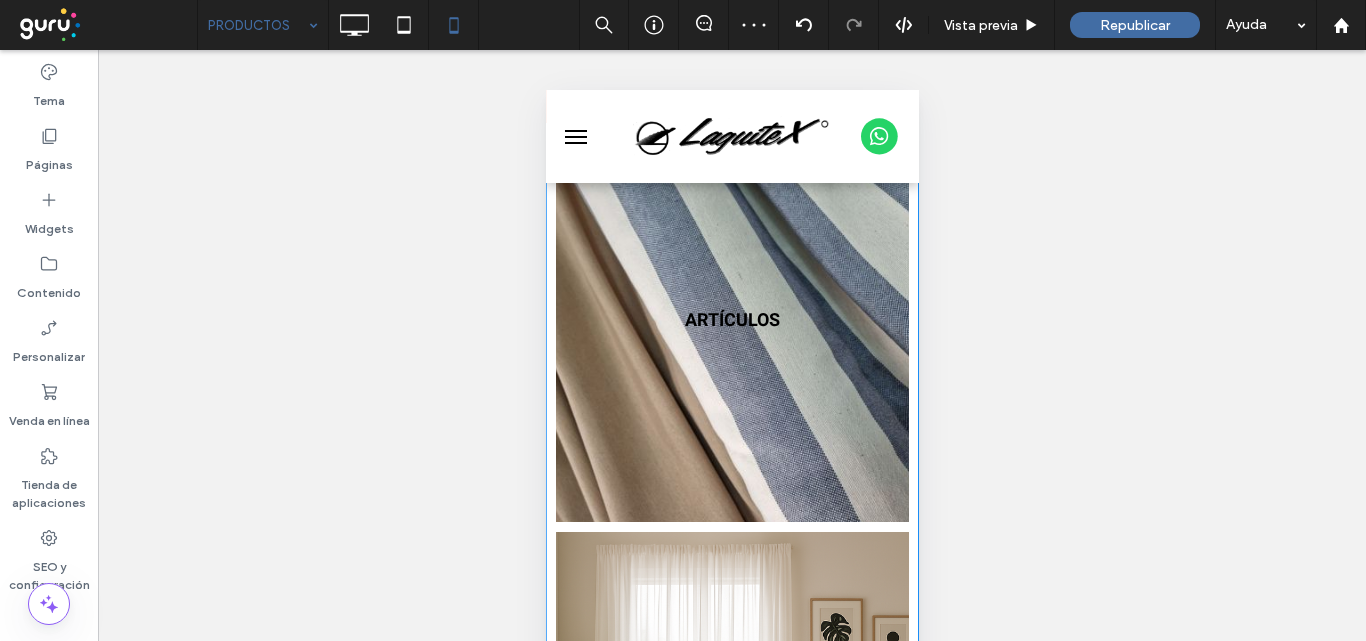 click at bounding box center (731, 320) 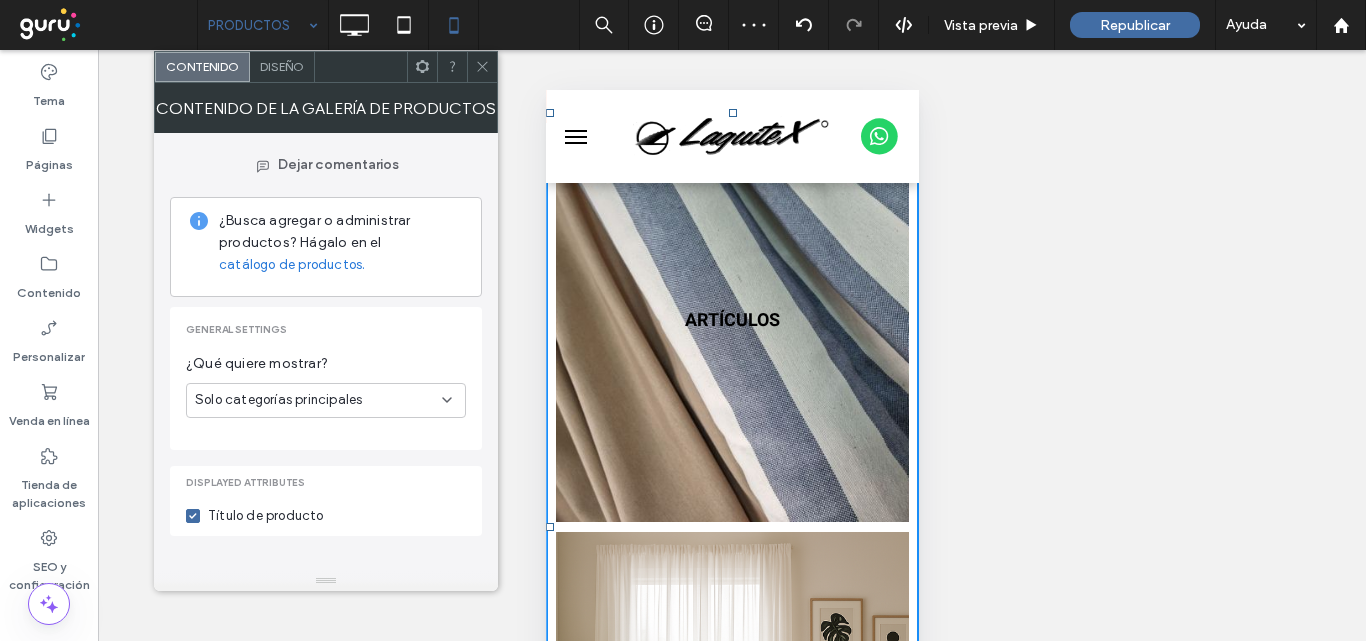 click on "Diseño" at bounding box center (282, 67) 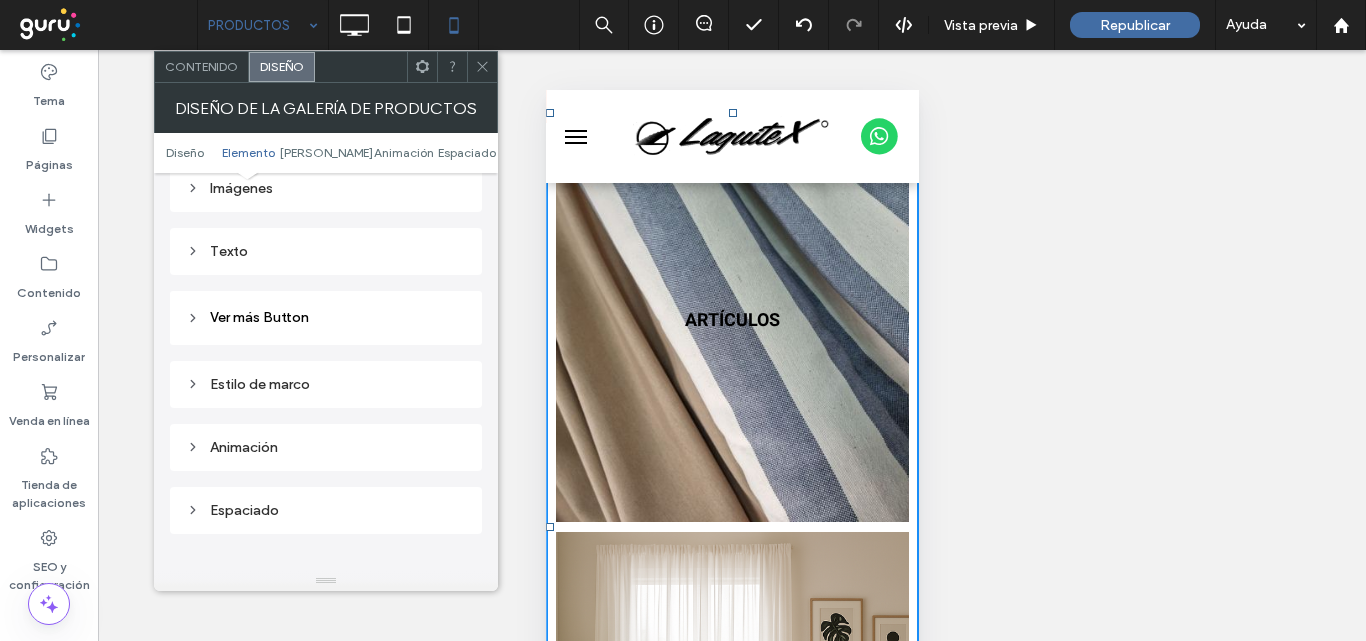 scroll, scrollTop: 900, scrollLeft: 0, axis: vertical 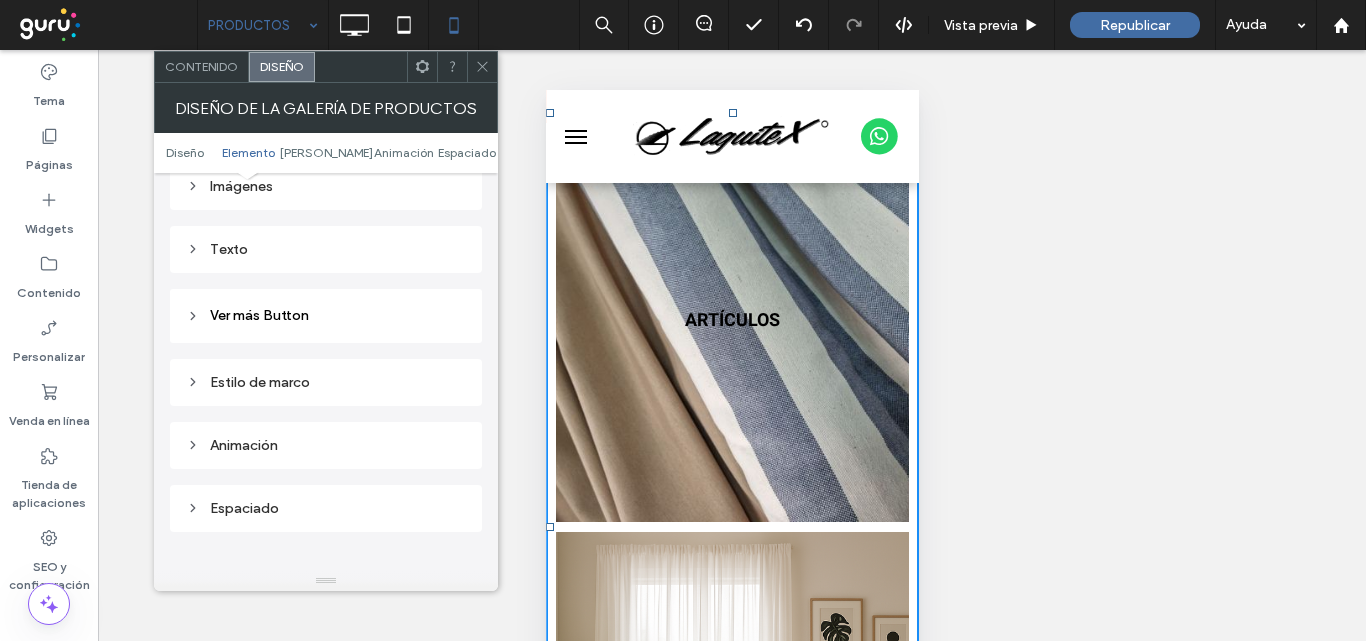 click on "Imágenes" at bounding box center (326, 186) 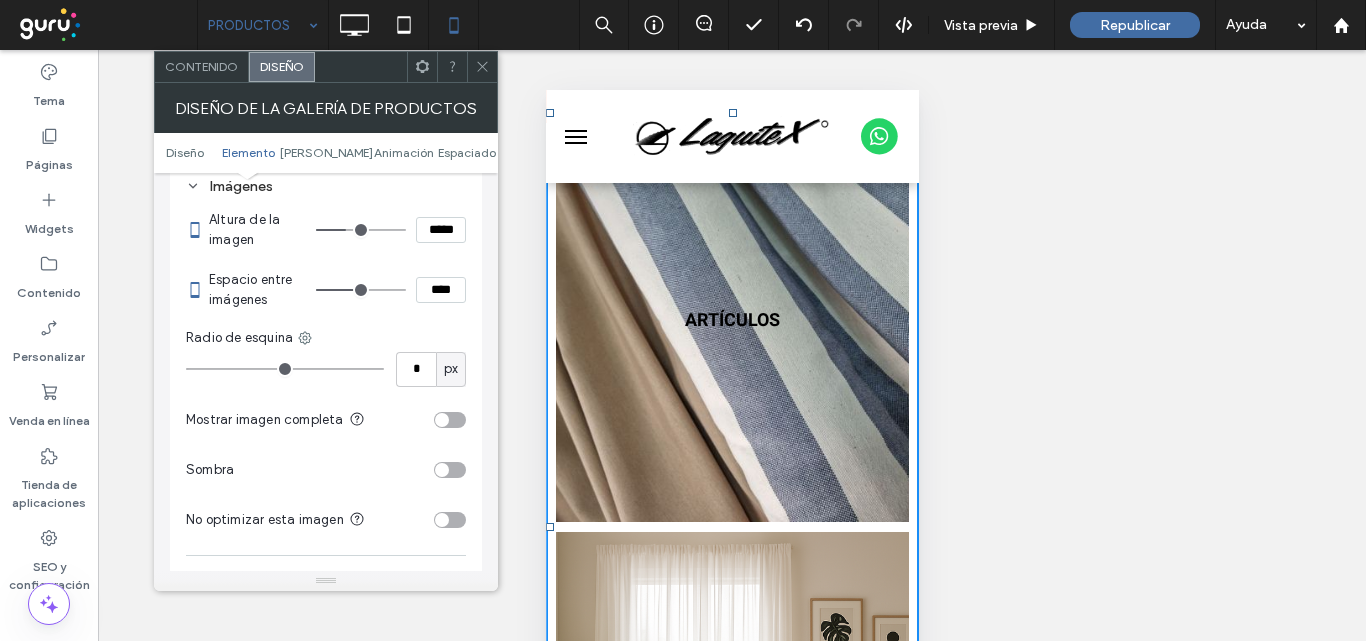 type on "***" 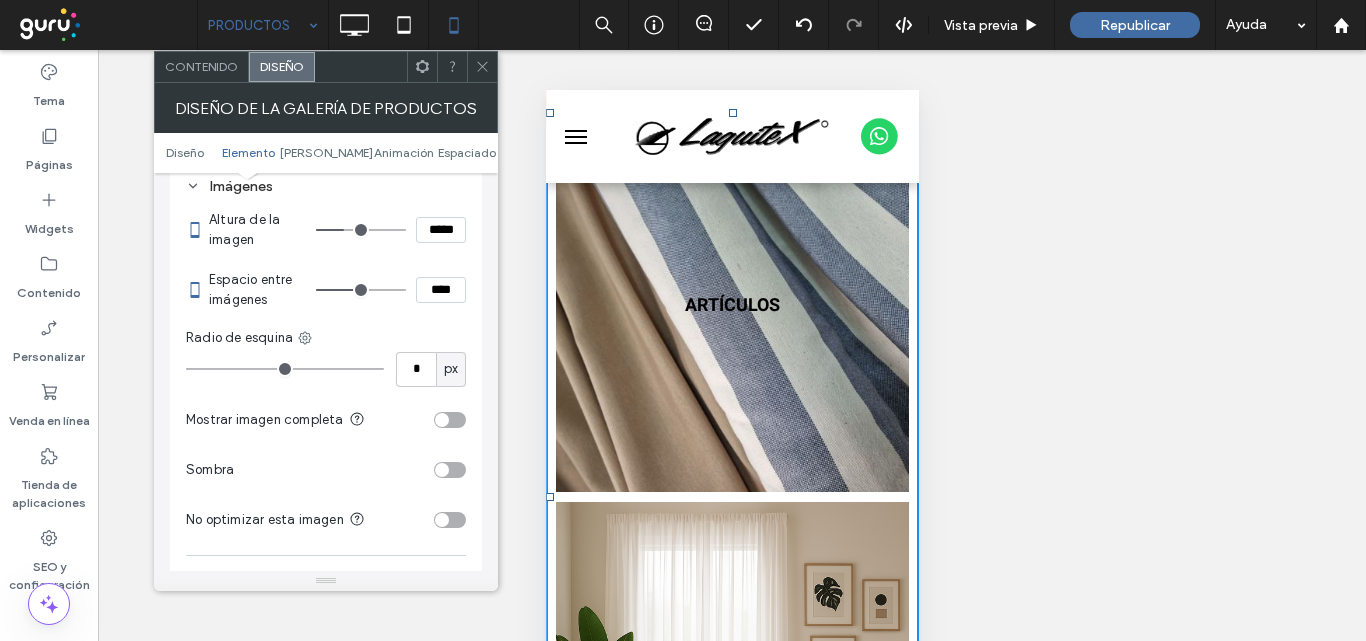 type on "***" 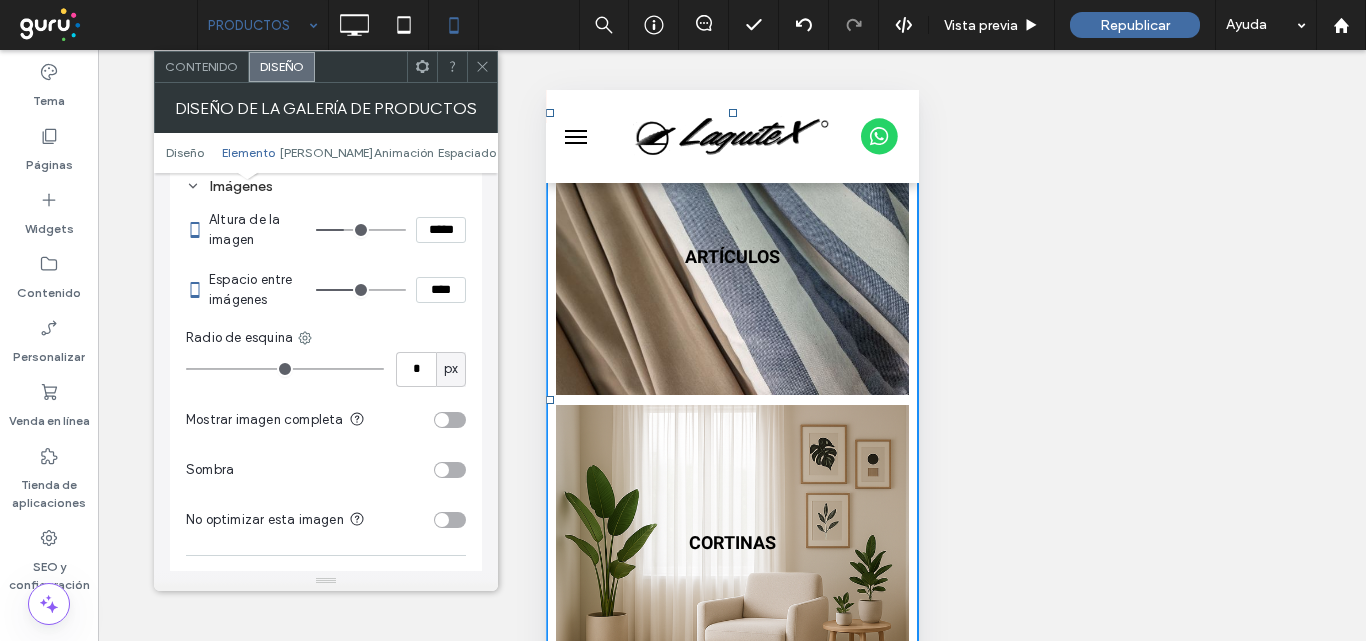 type on "***" 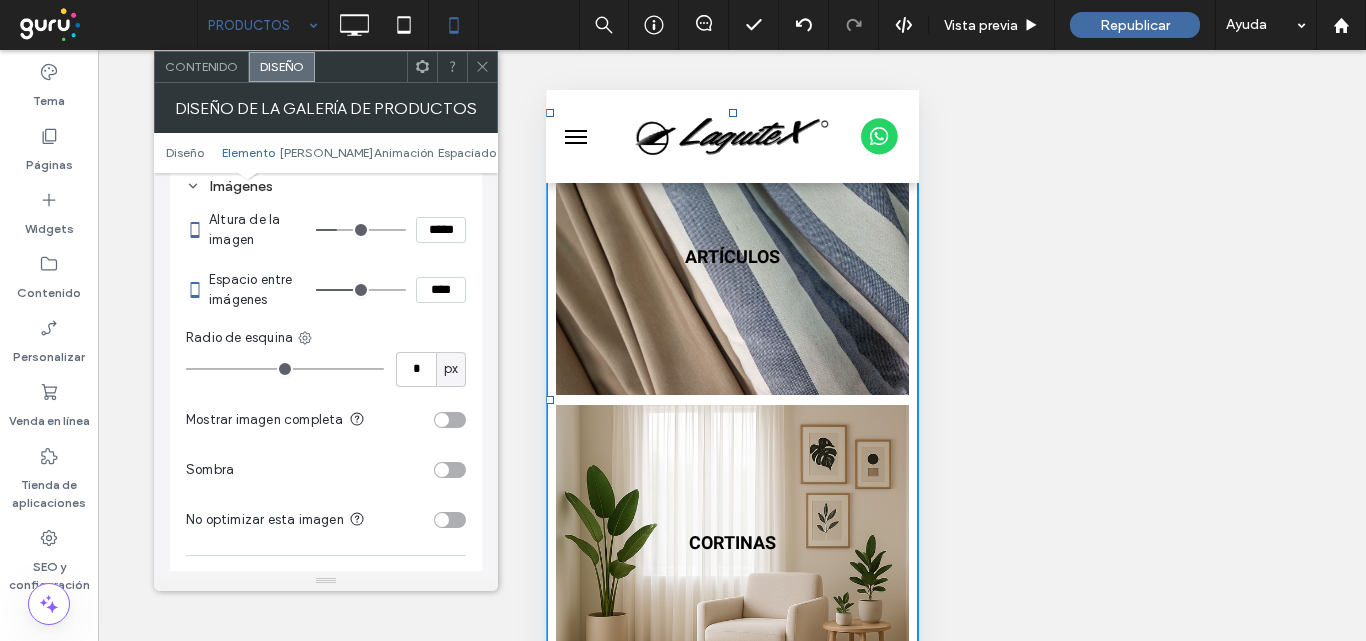 type on "***" 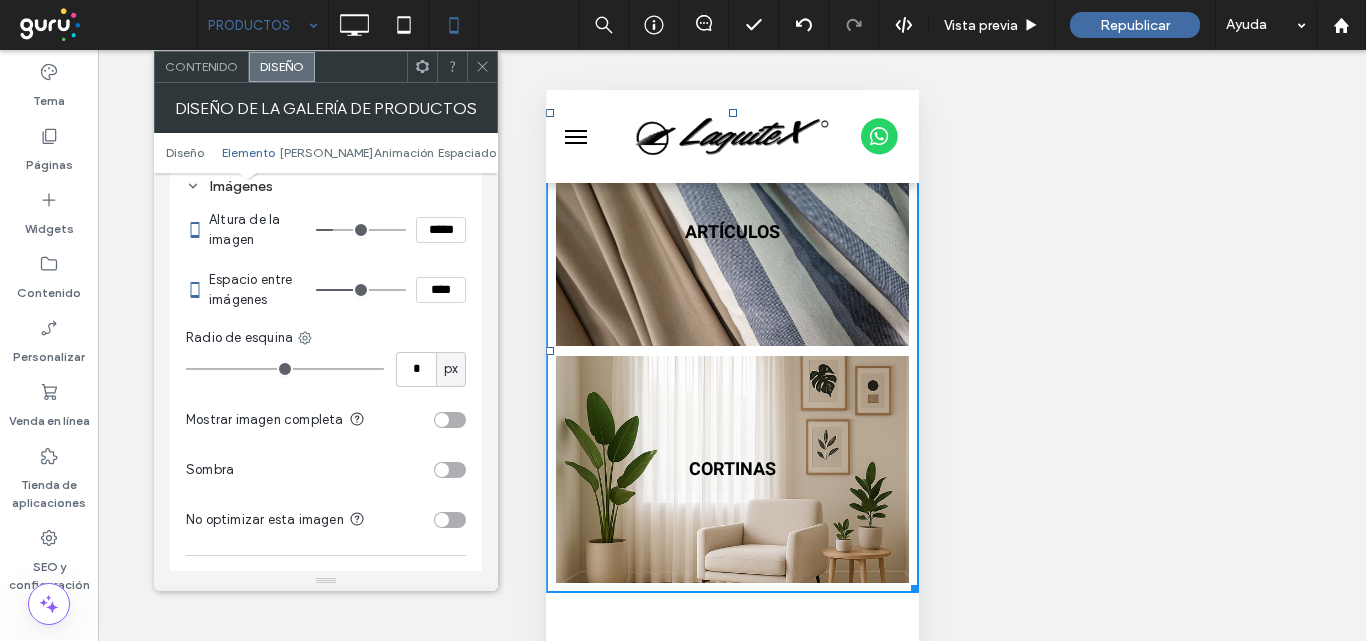 type on "***" 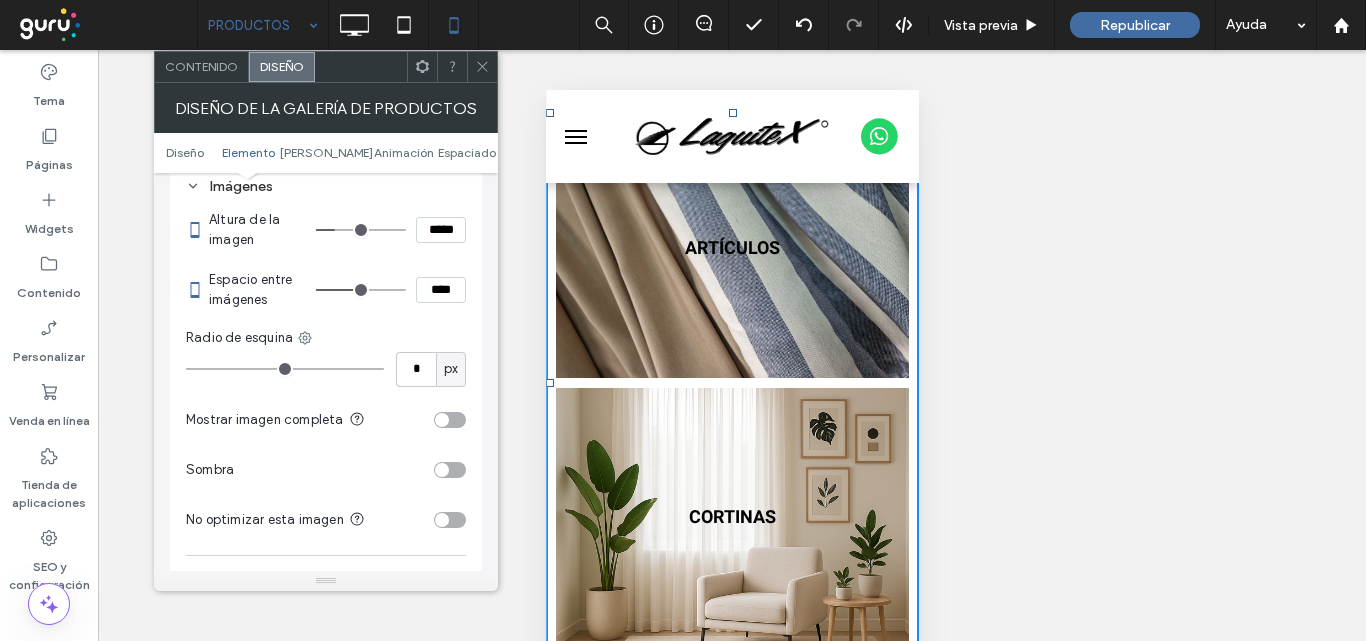 type on "***" 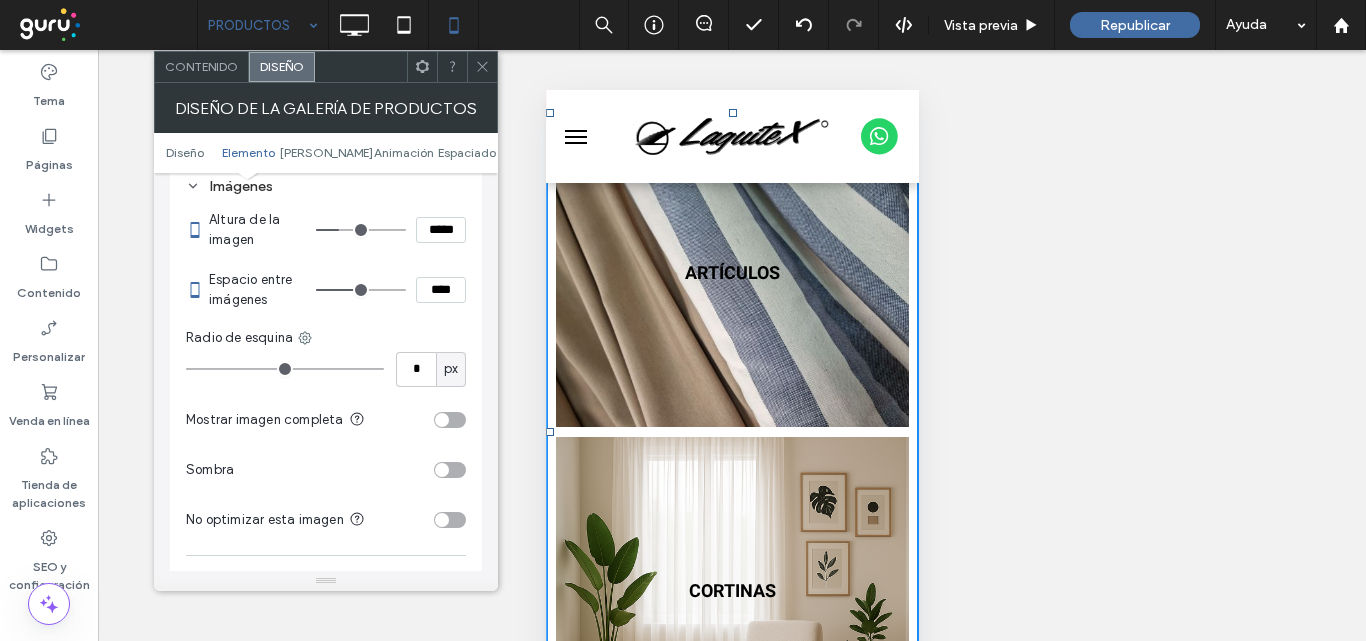 type on "***" 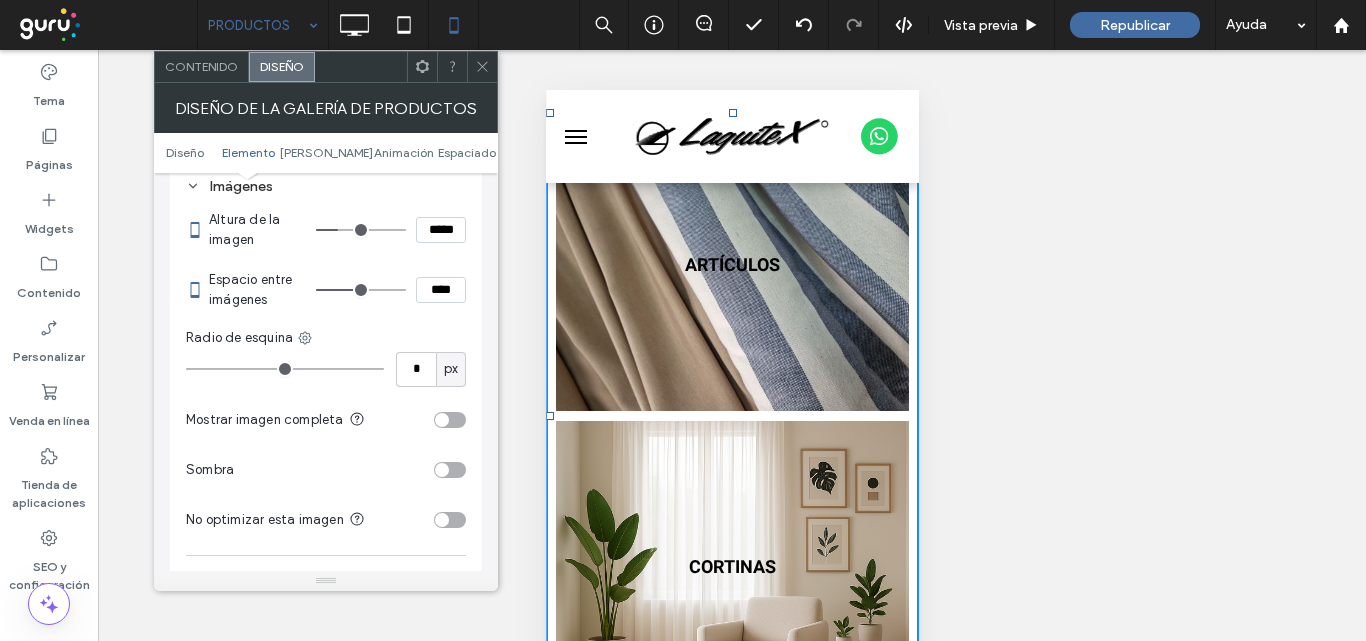 type on "***" 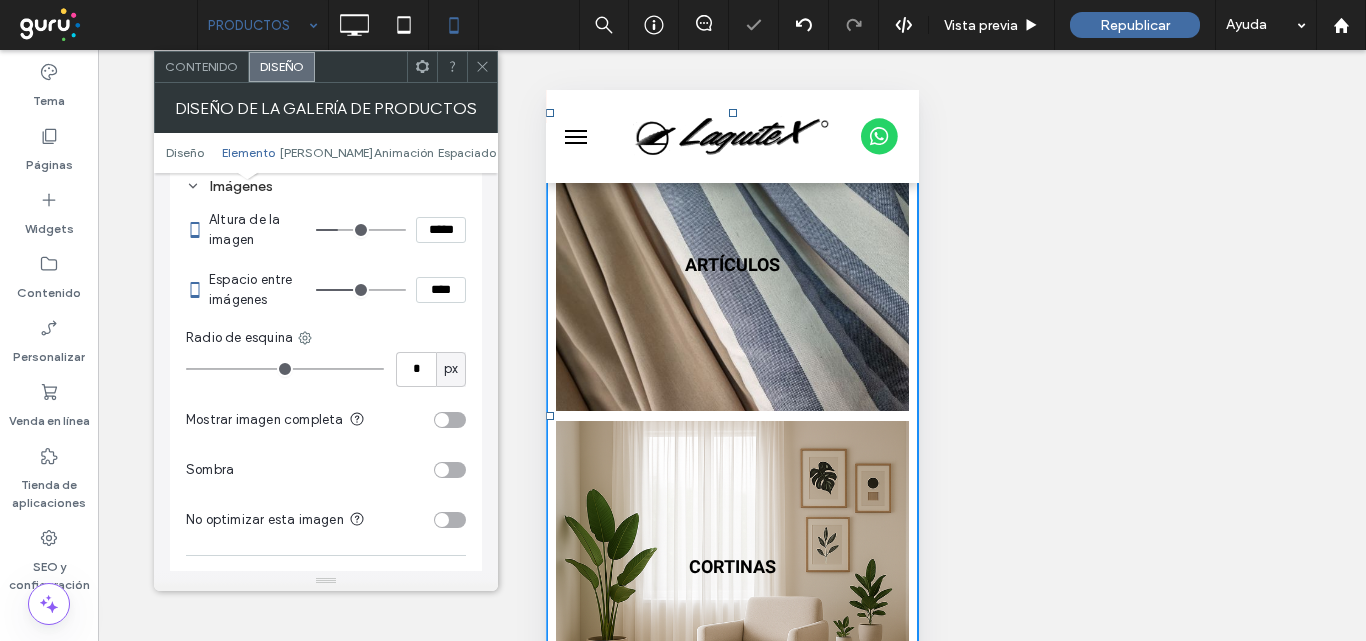 click at bounding box center [482, 67] 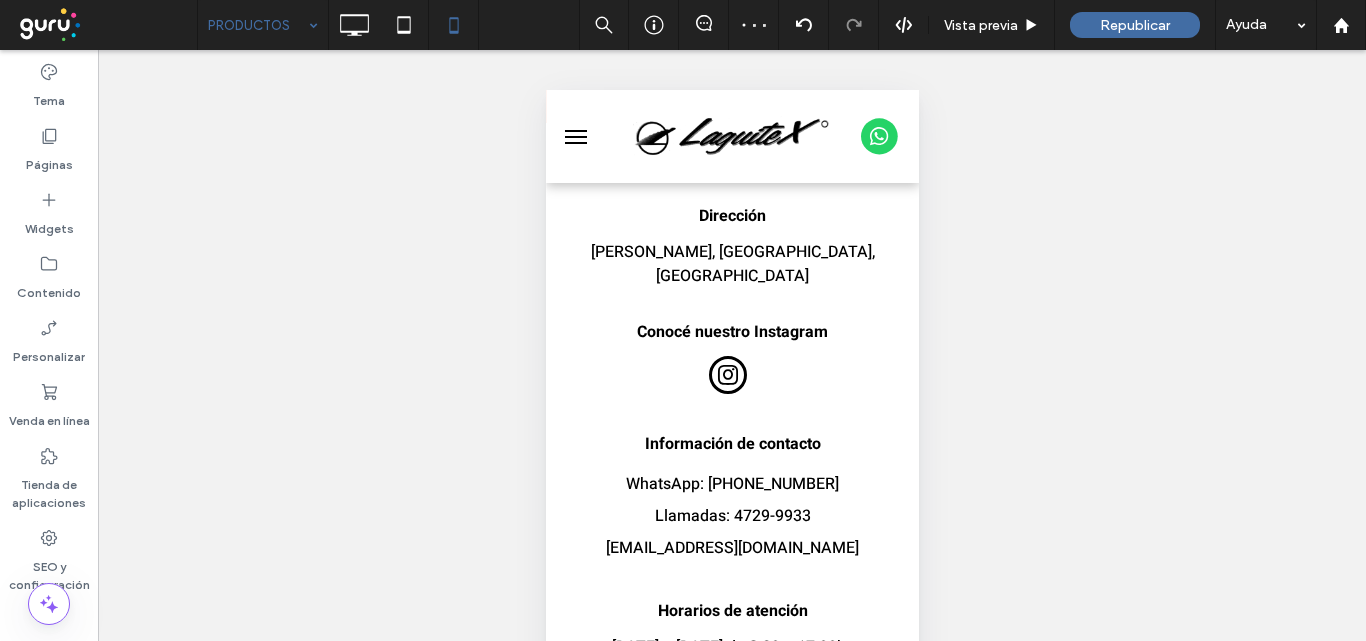 scroll, scrollTop: 3474, scrollLeft: 0, axis: vertical 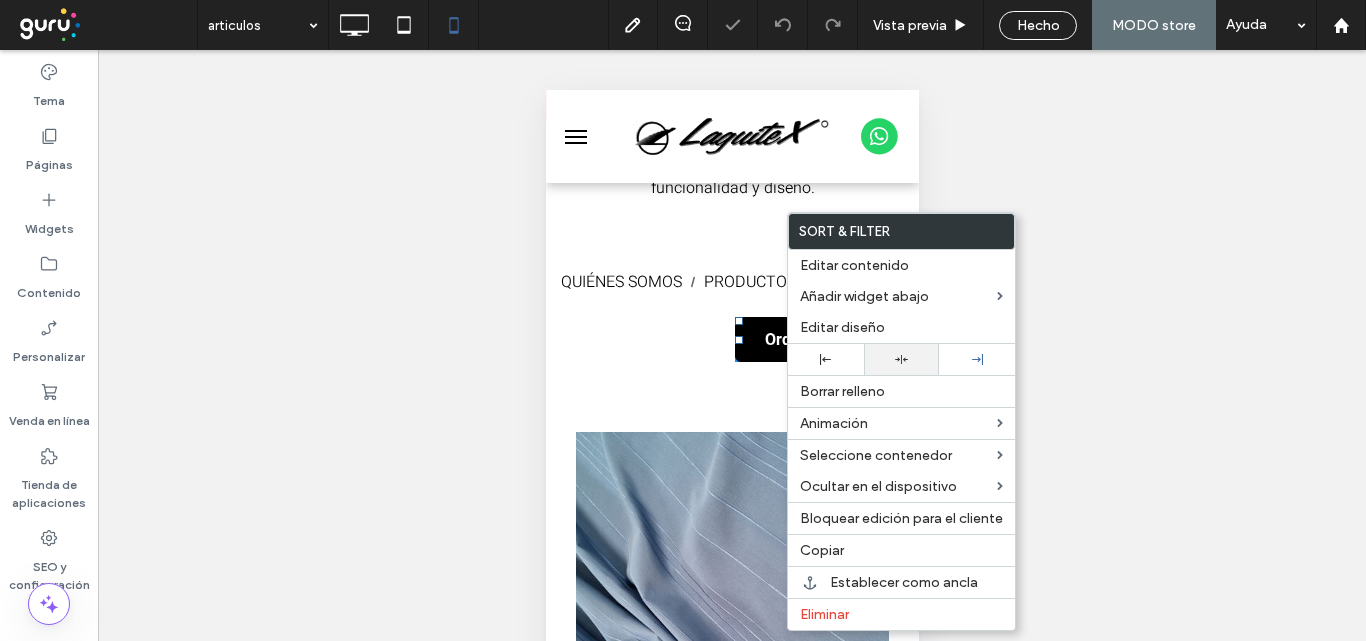 click at bounding box center (902, 359) 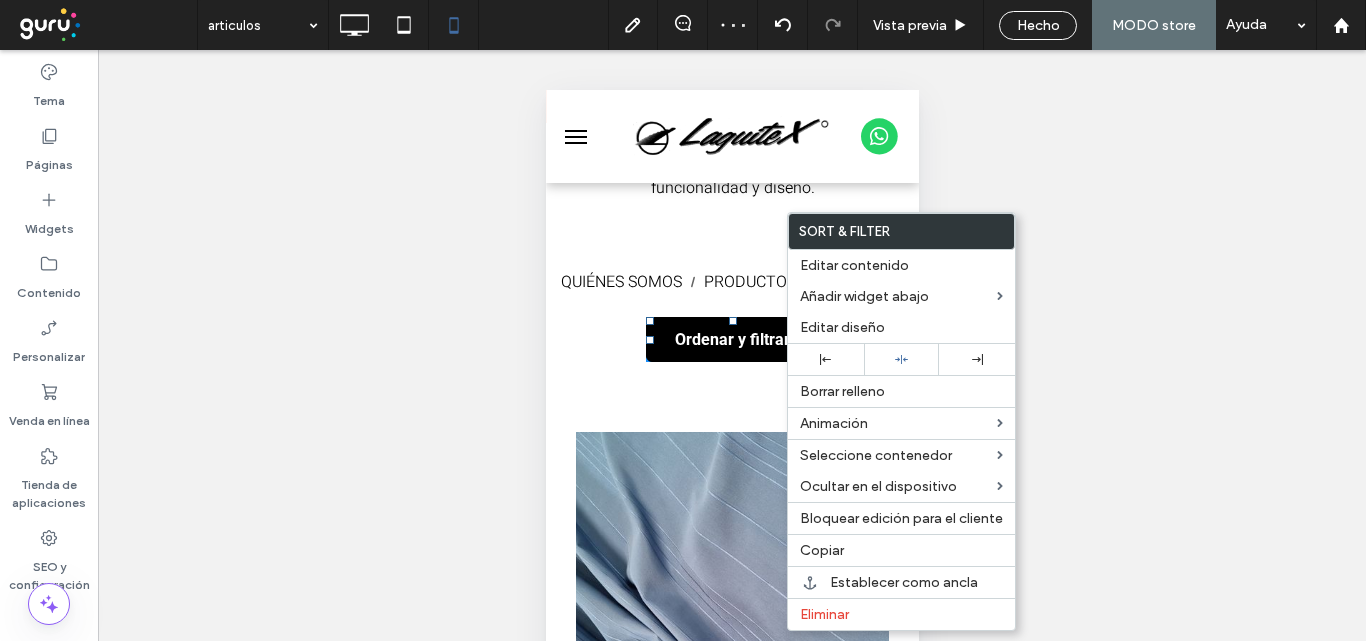drag, startPoint x: 1241, startPoint y: 407, endPoint x: 785, endPoint y: 390, distance: 456.31677 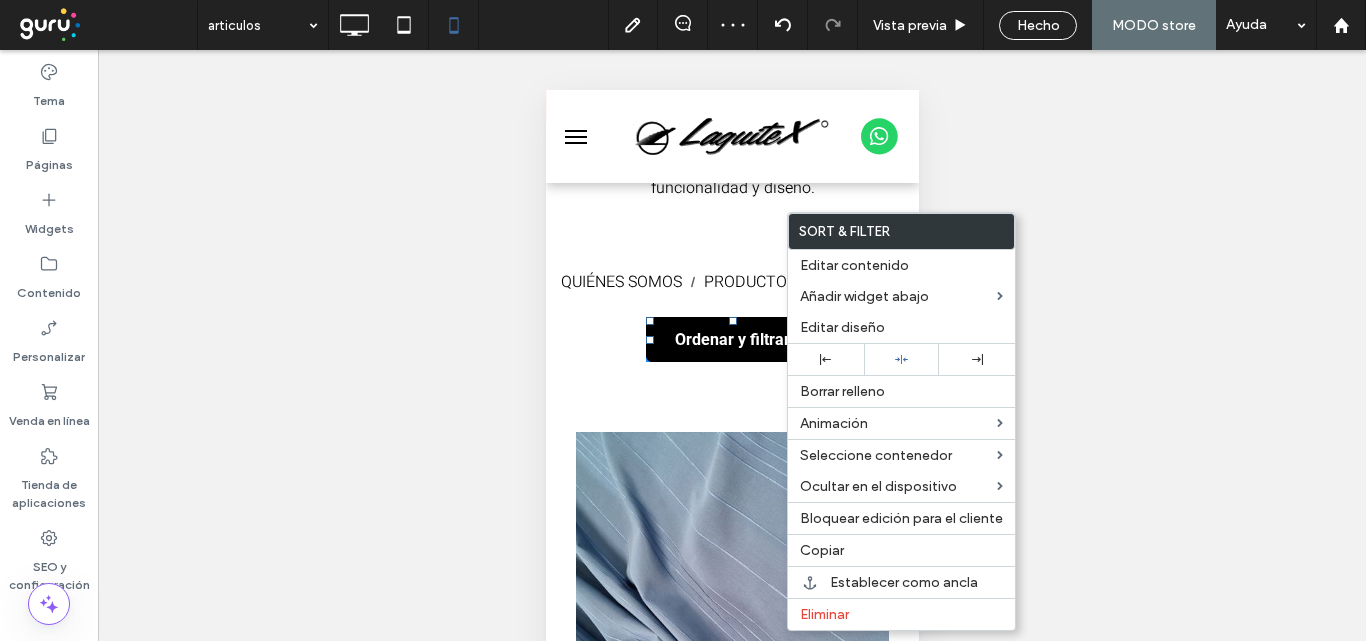 click on "QUIÉNES SOMOS PRODUCTOS ARTÍCULOS" at bounding box center [731, 282] 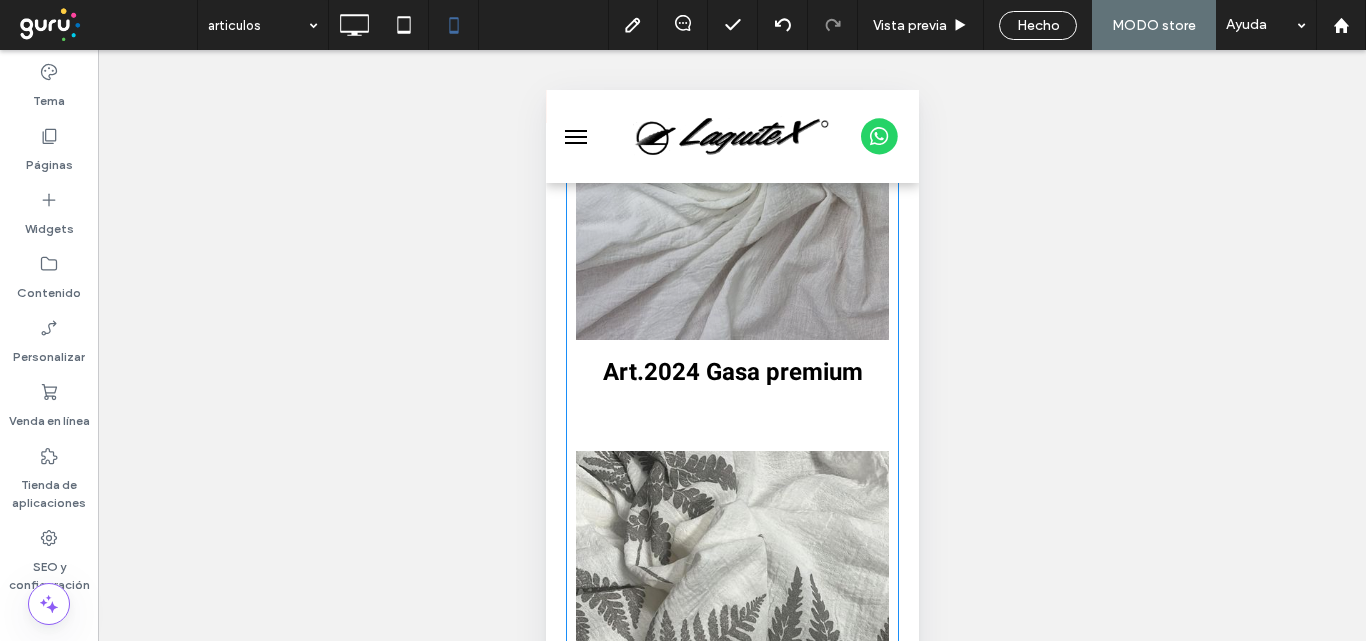 scroll, scrollTop: 1200, scrollLeft: 0, axis: vertical 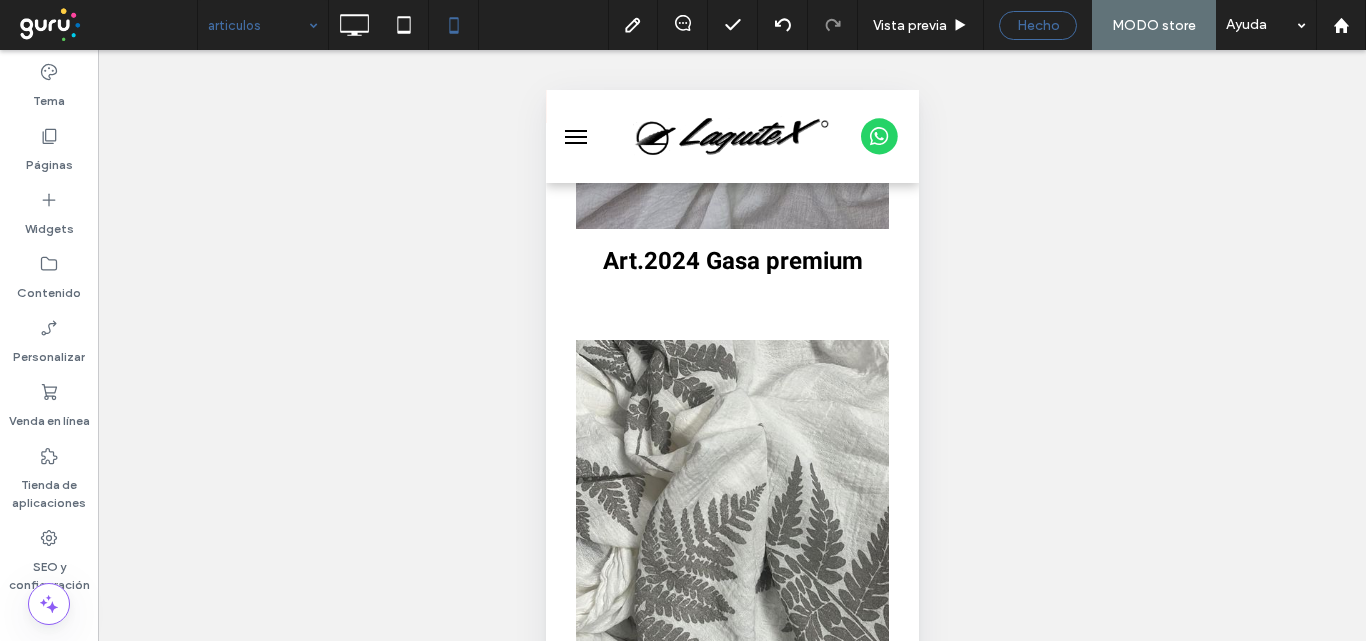 click on "Hecho" at bounding box center (1038, 25) 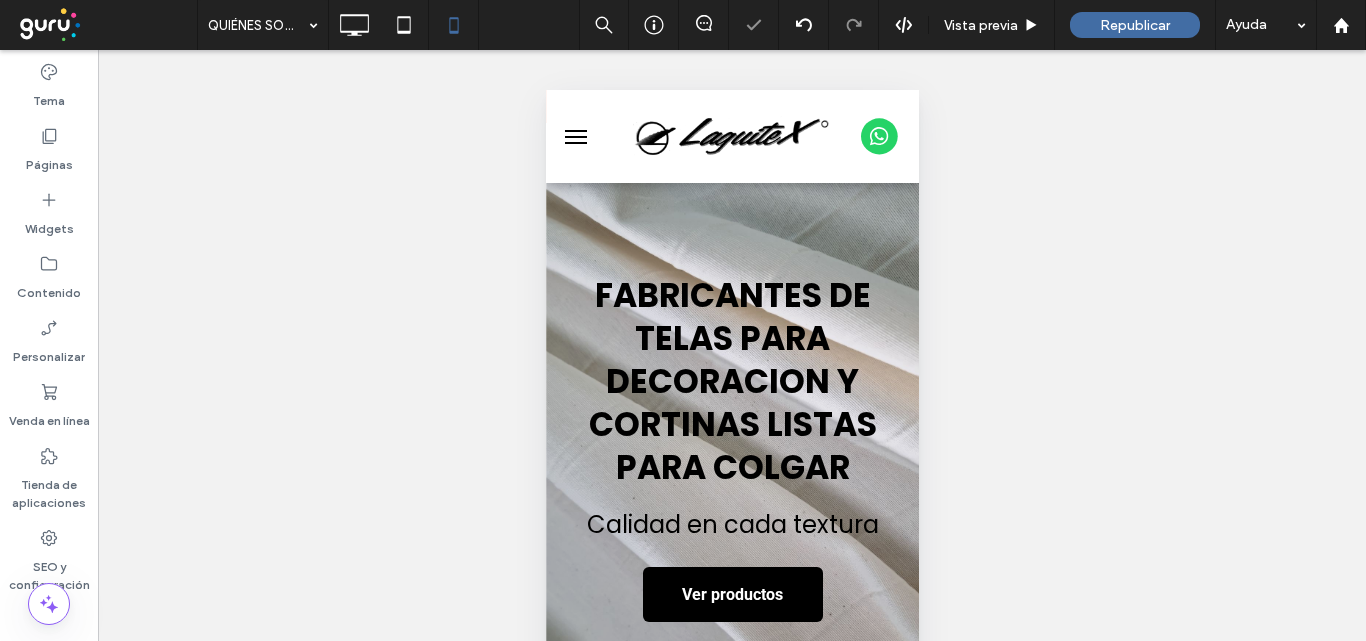 scroll, scrollTop: 0, scrollLeft: 0, axis: both 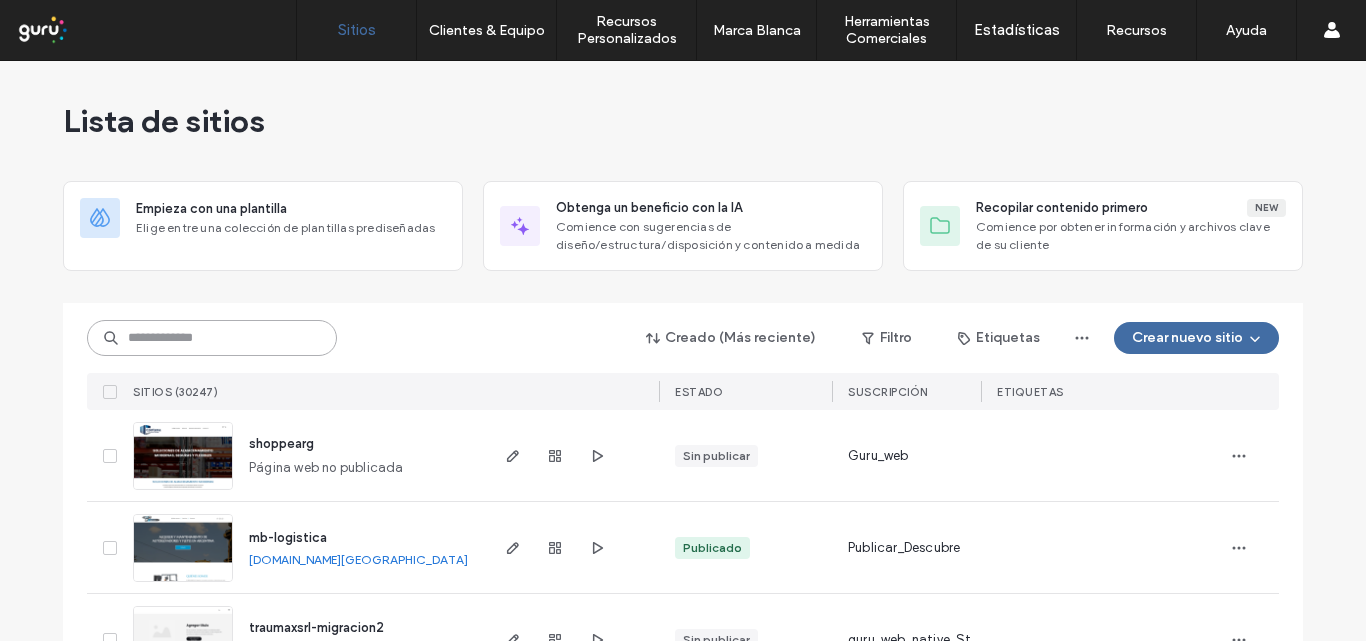 click at bounding box center (212, 338) 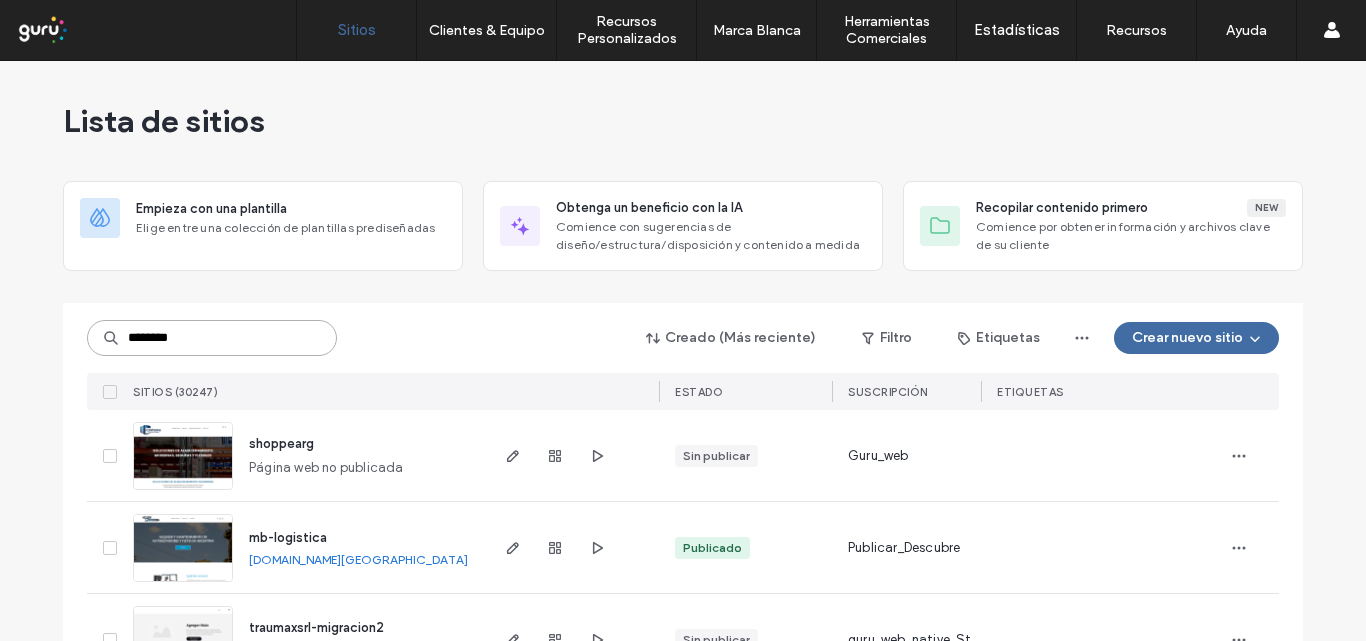type on "********" 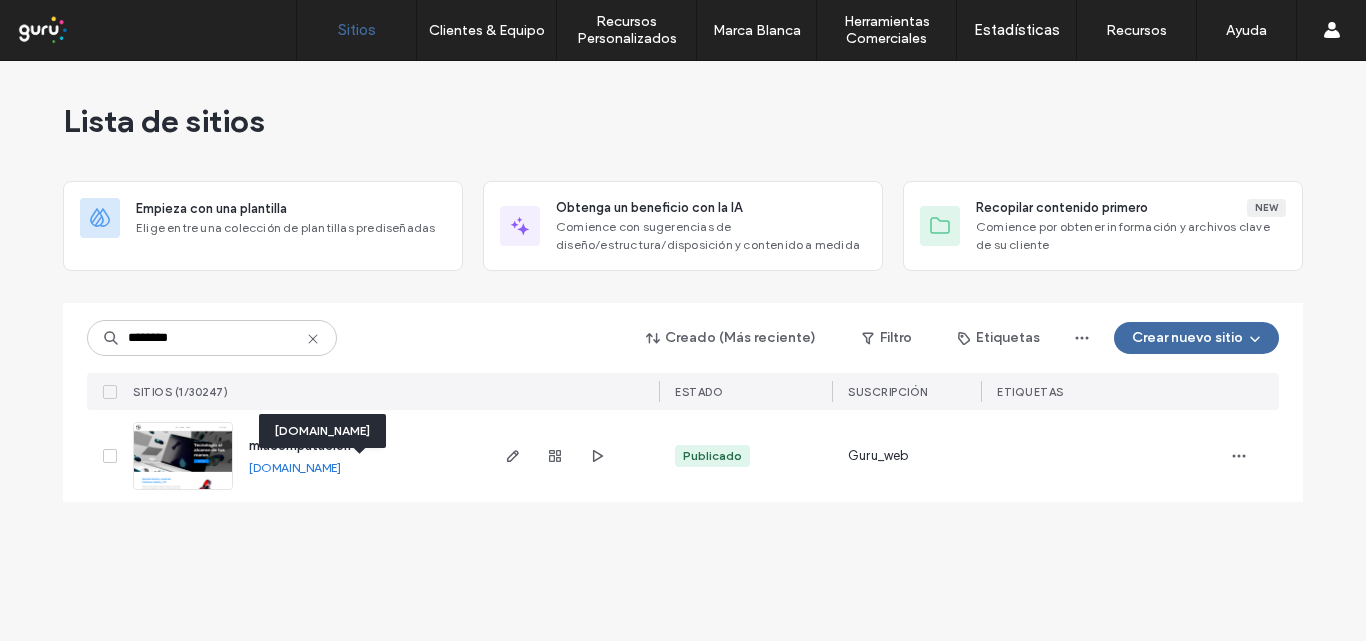 click on "mlacomputacion.argentina.publicar.guru" at bounding box center (295, 467) 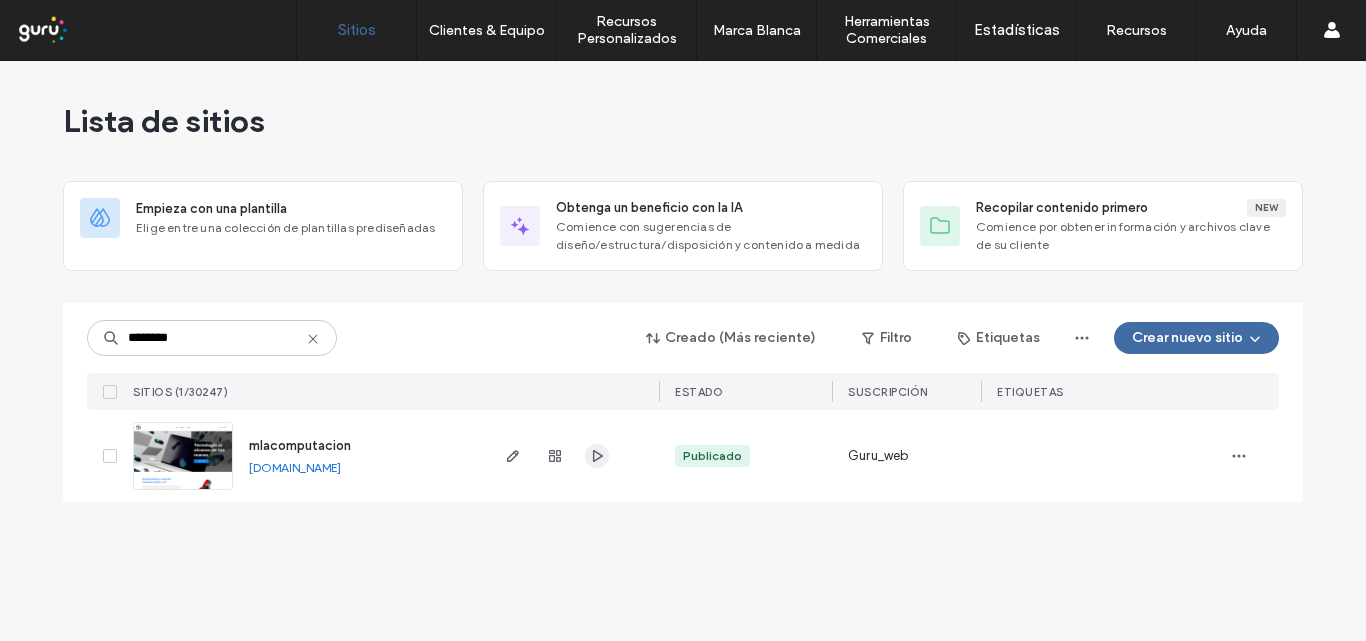 click 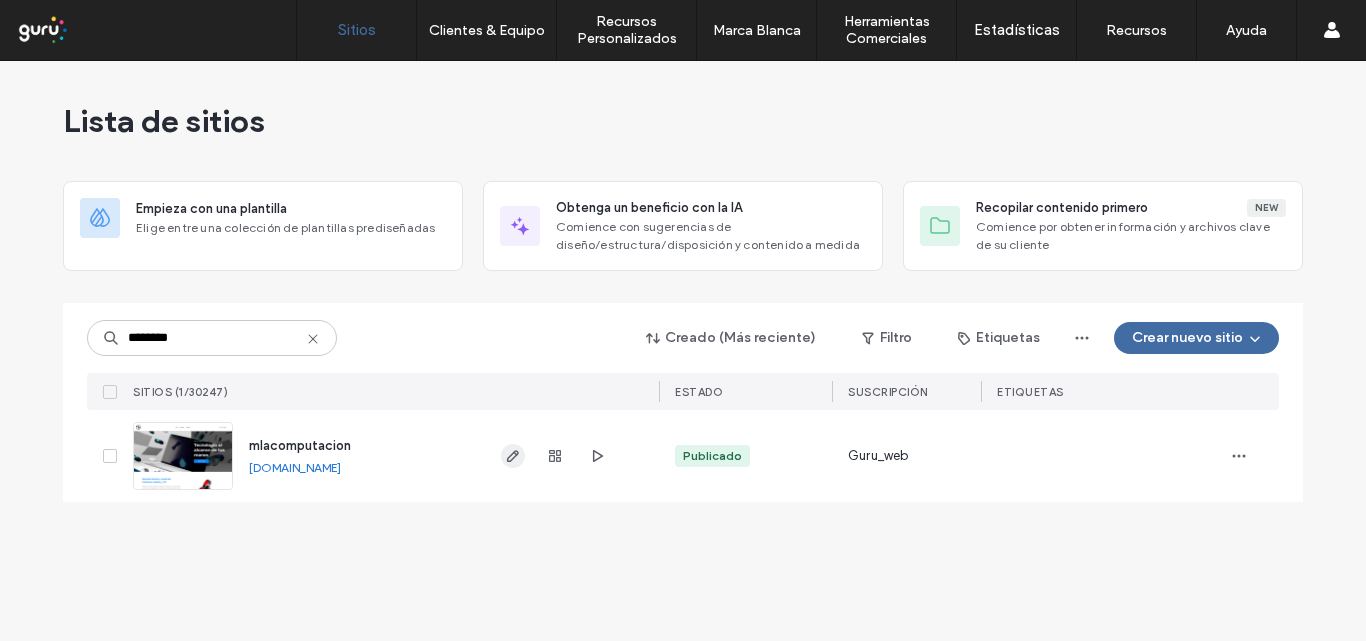 click 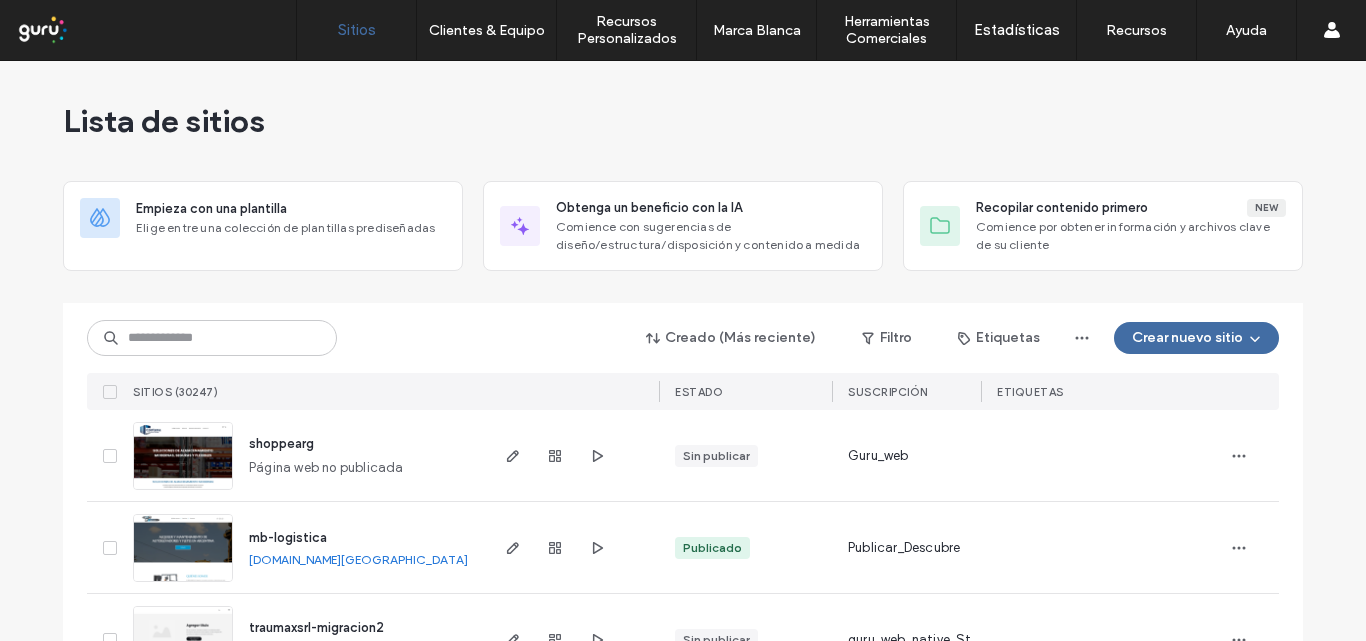 scroll, scrollTop: 0, scrollLeft: 0, axis: both 